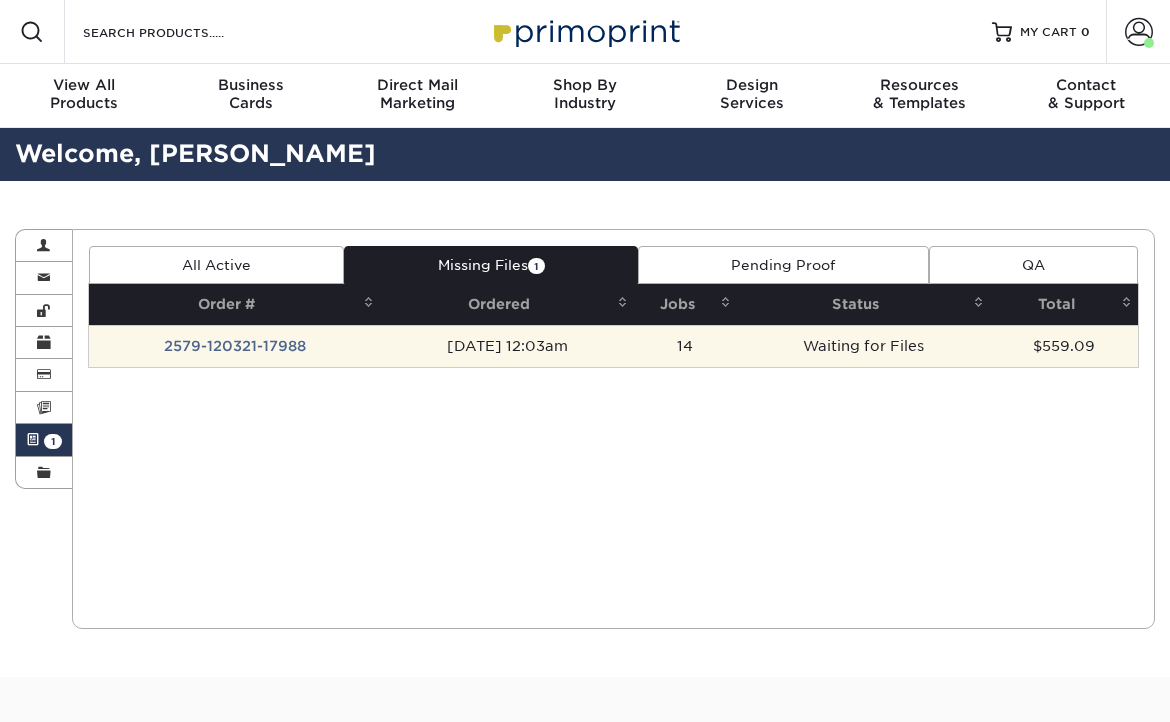 scroll, scrollTop: 0, scrollLeft: 0, axis: both 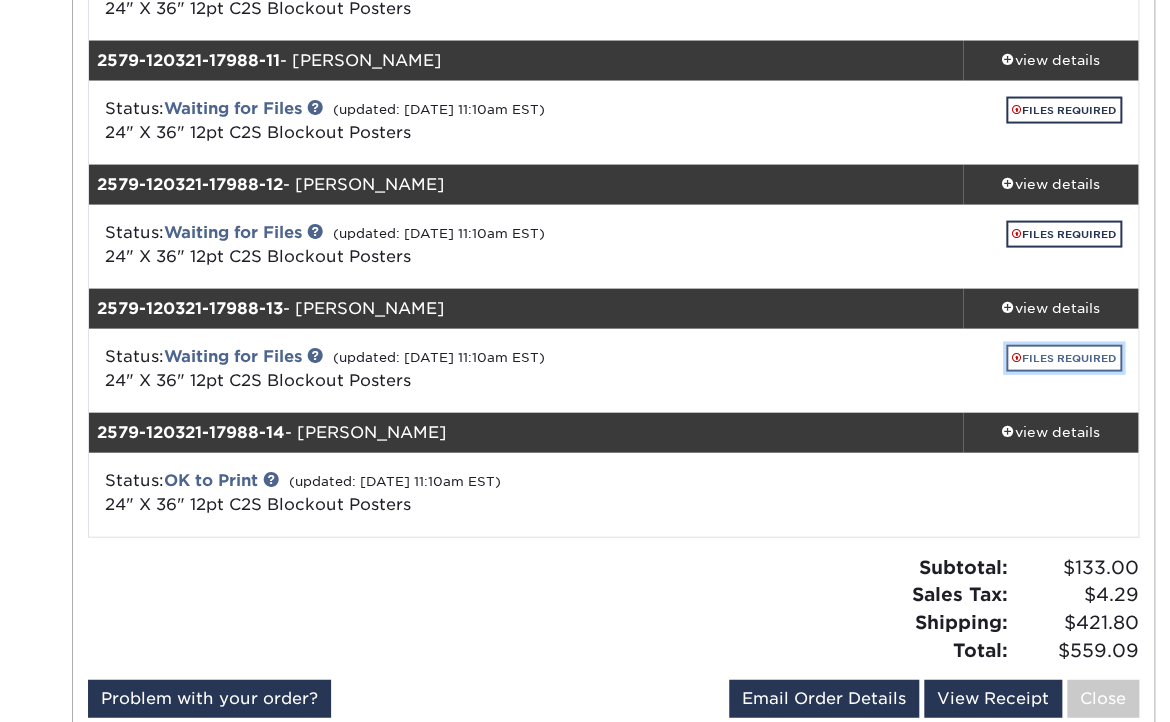 click on "FILES REQUIRED" at bounding box center [1064, 358] 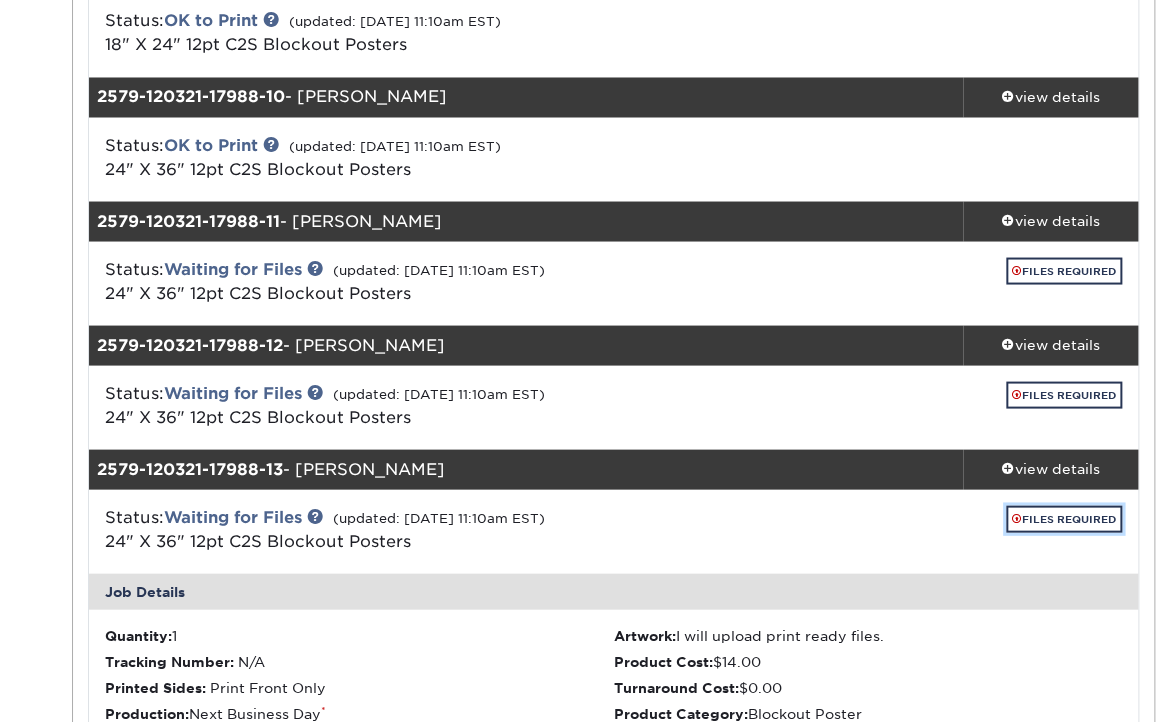 scroll, scrollTop: 1300, scrollLeft: 0, axis: vertical 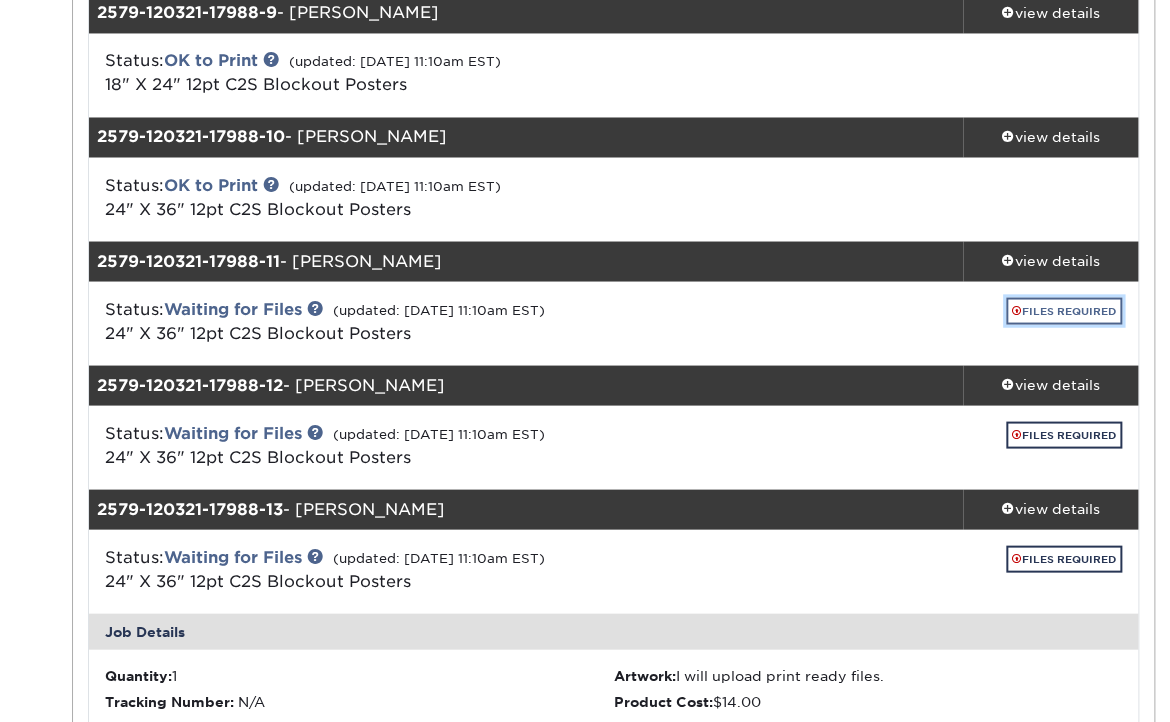 click on "FILES REQUIRED" at bounding box center (1064, 310) 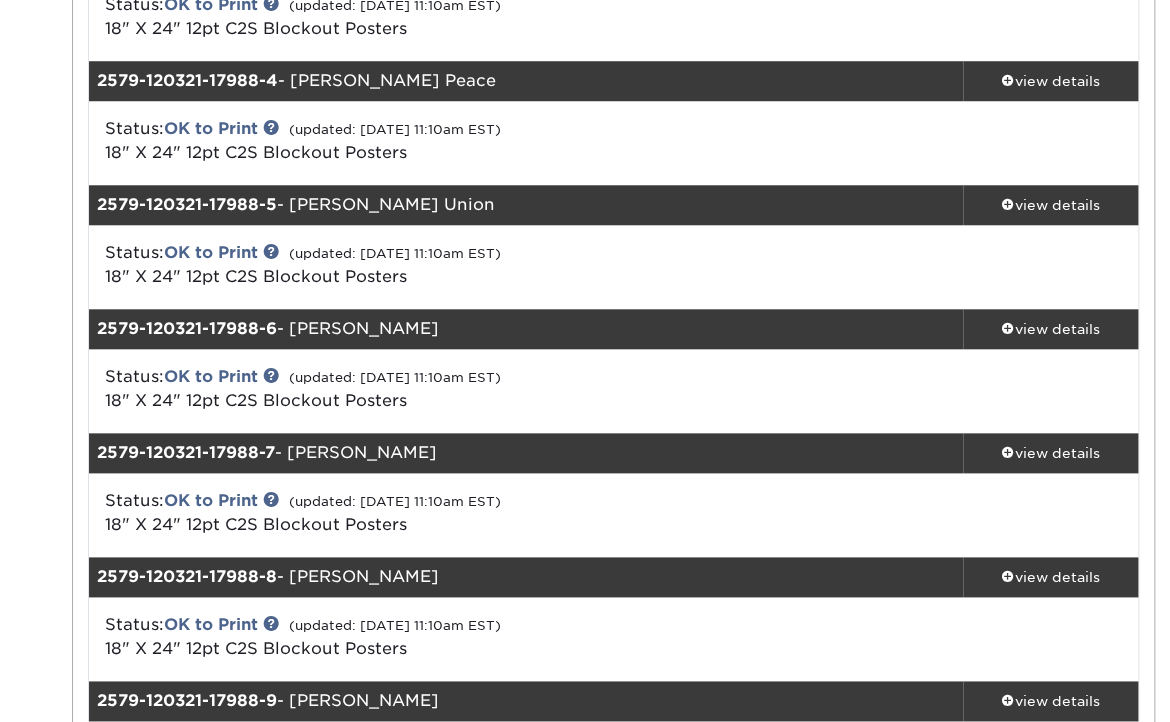scroll, scrollTop: 600, scrollLeft: 0, axis: vertical 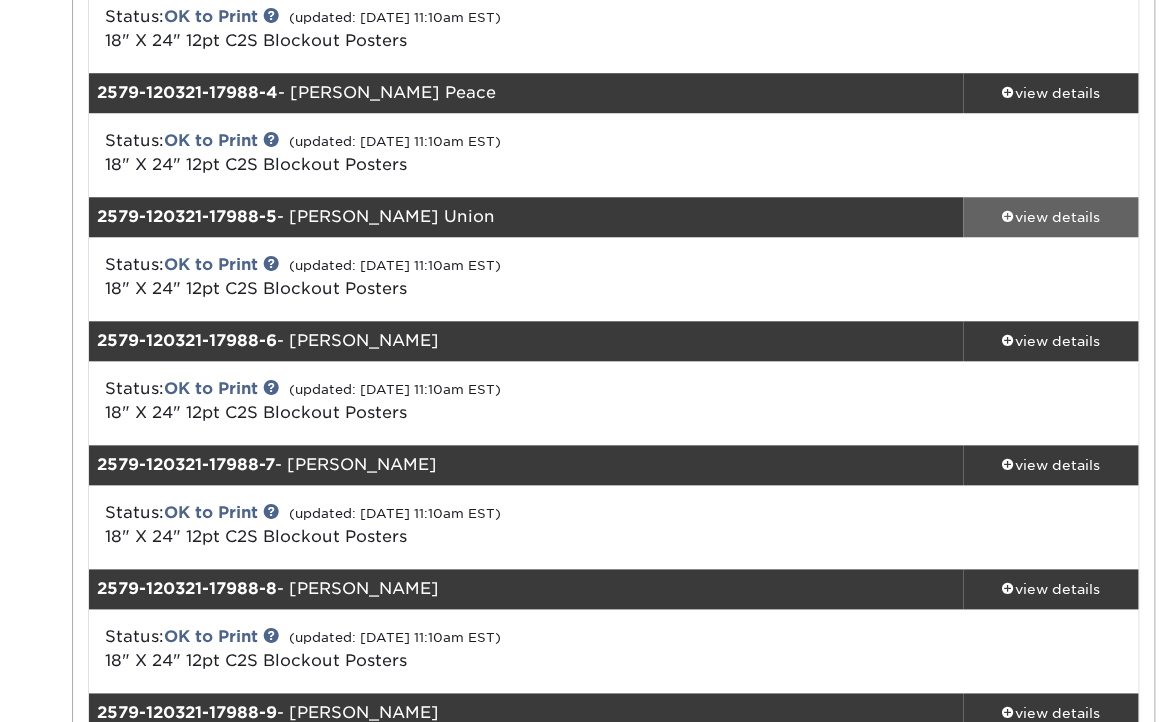click on "view details" at bounding box center (1050, 217) 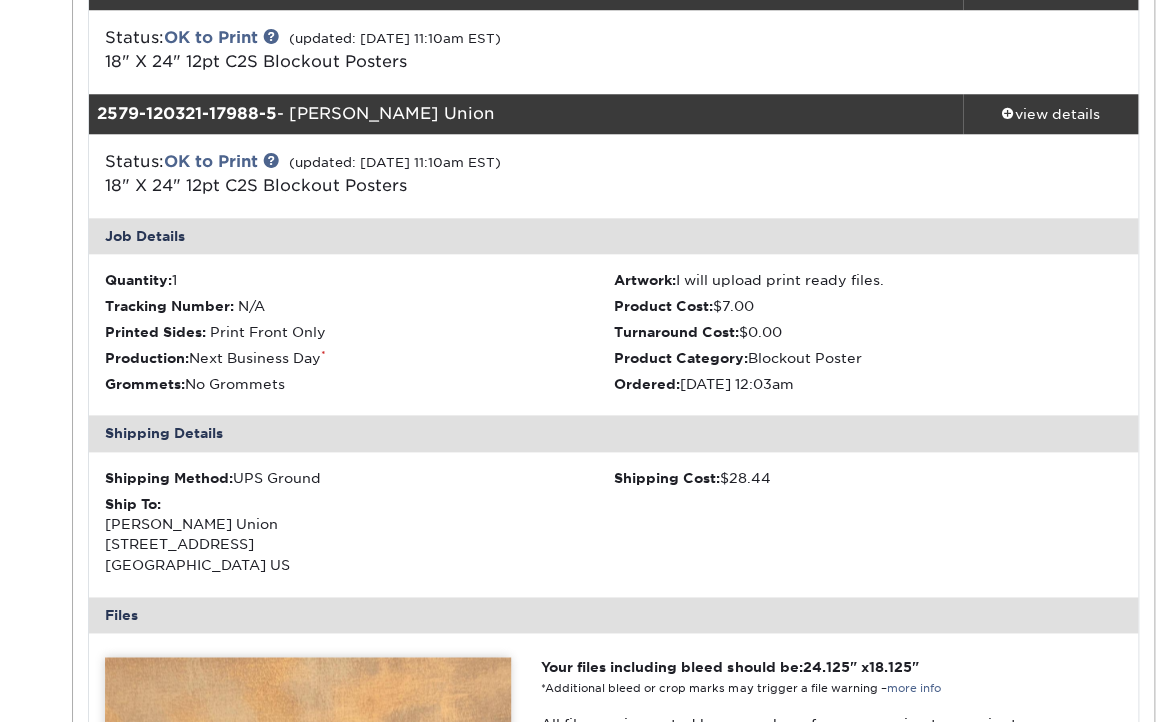scroll, scrollTop: 700, scrollLeft: 0, axis: vertical 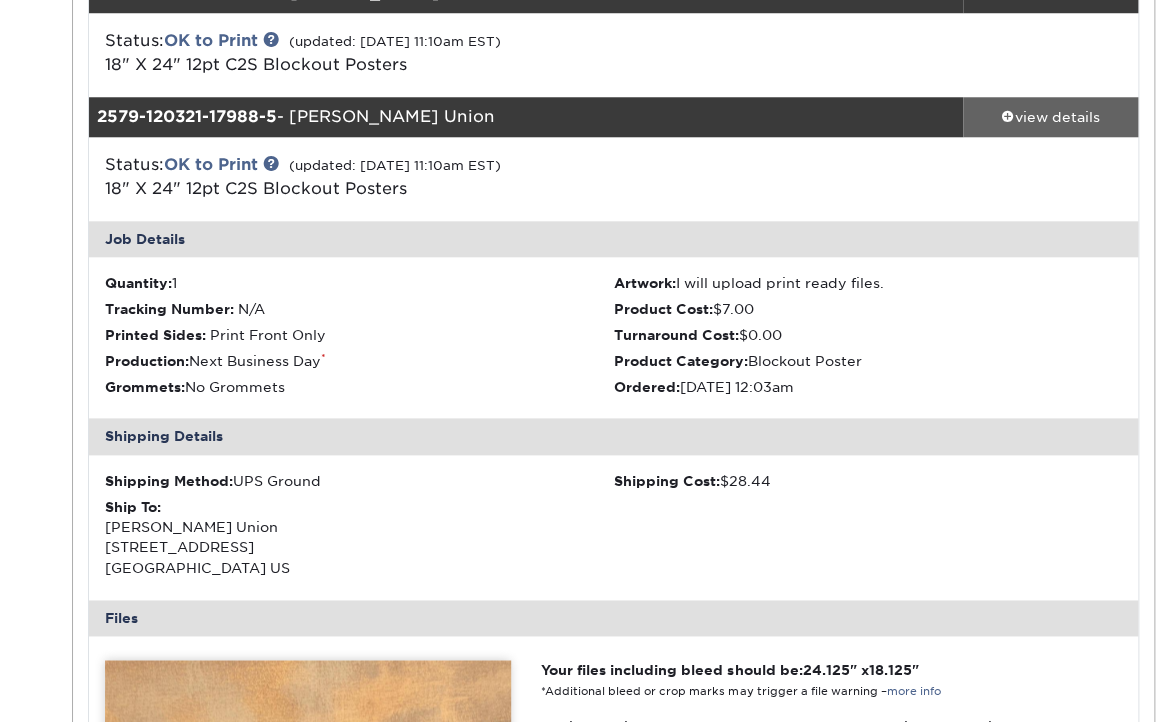 click on "view details" at bounding box center [1050, 117] 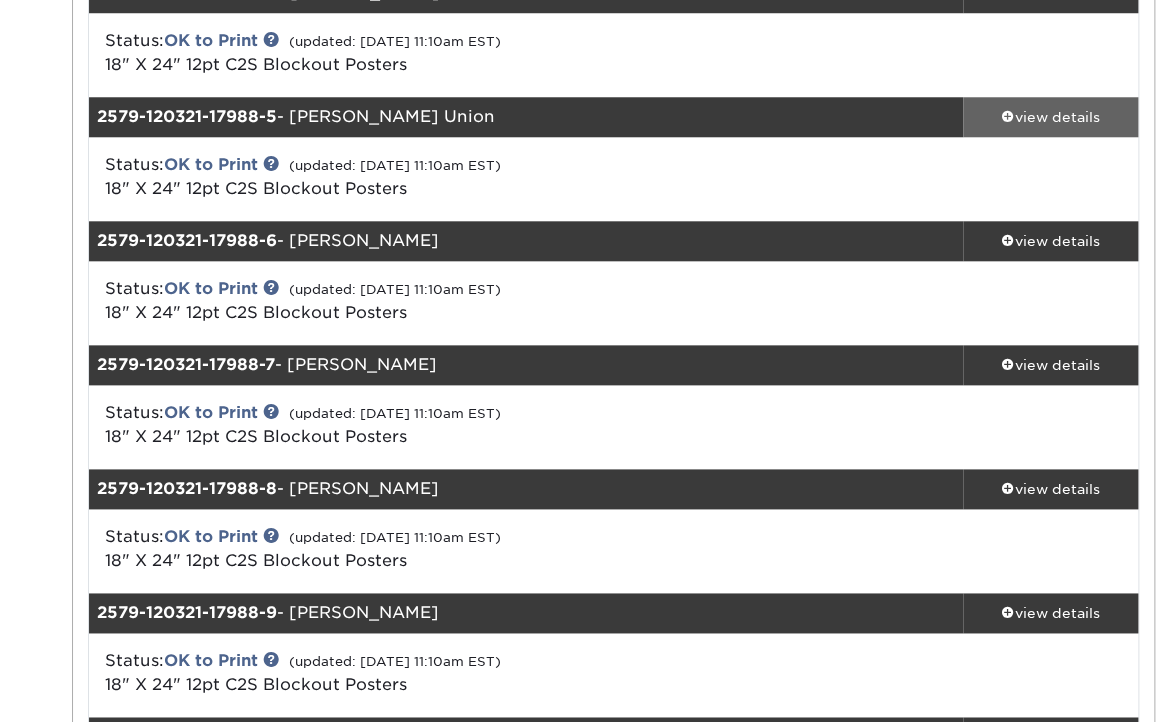 click on "view details" at bounding box center [1050, 117] 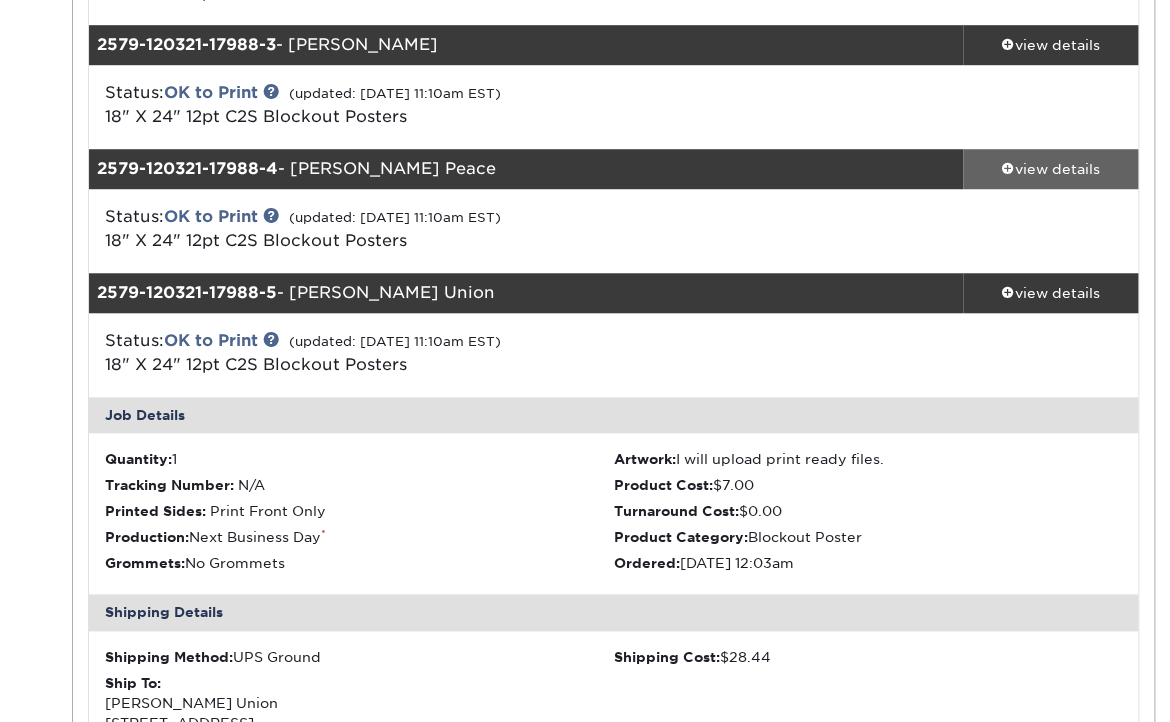 scroll, scrollTop: 400, scrollLeft: 0, axis: vertical 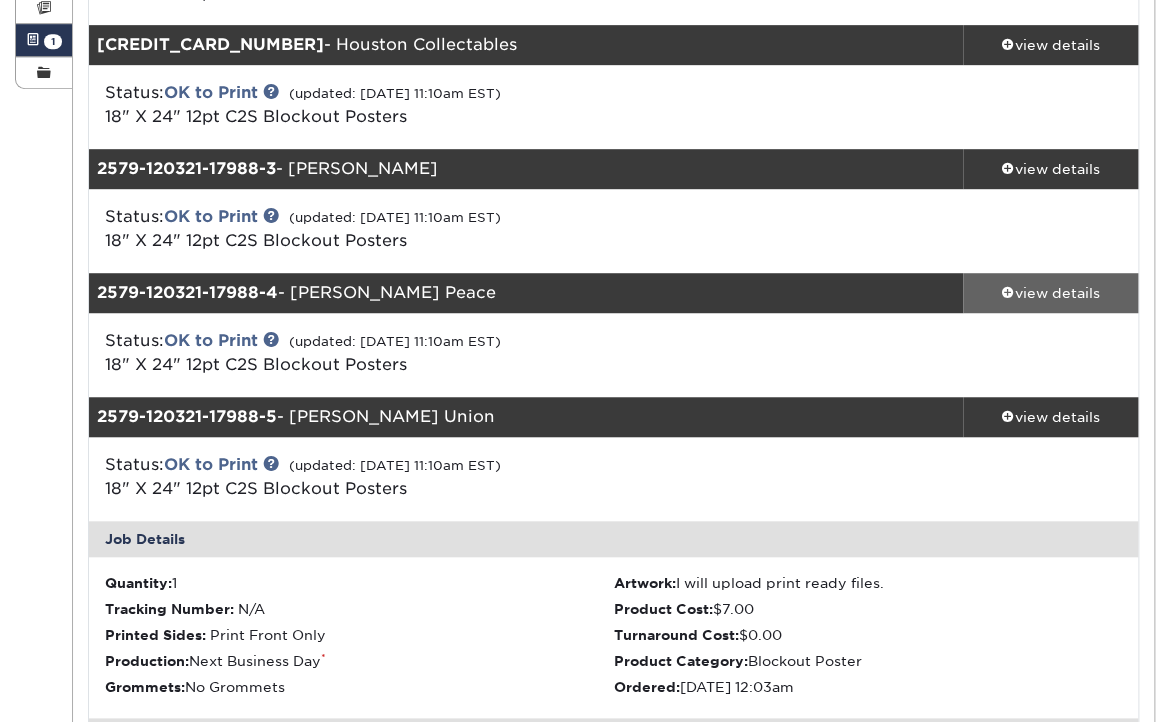 click on "view details" at bounding box center (1050, 293) 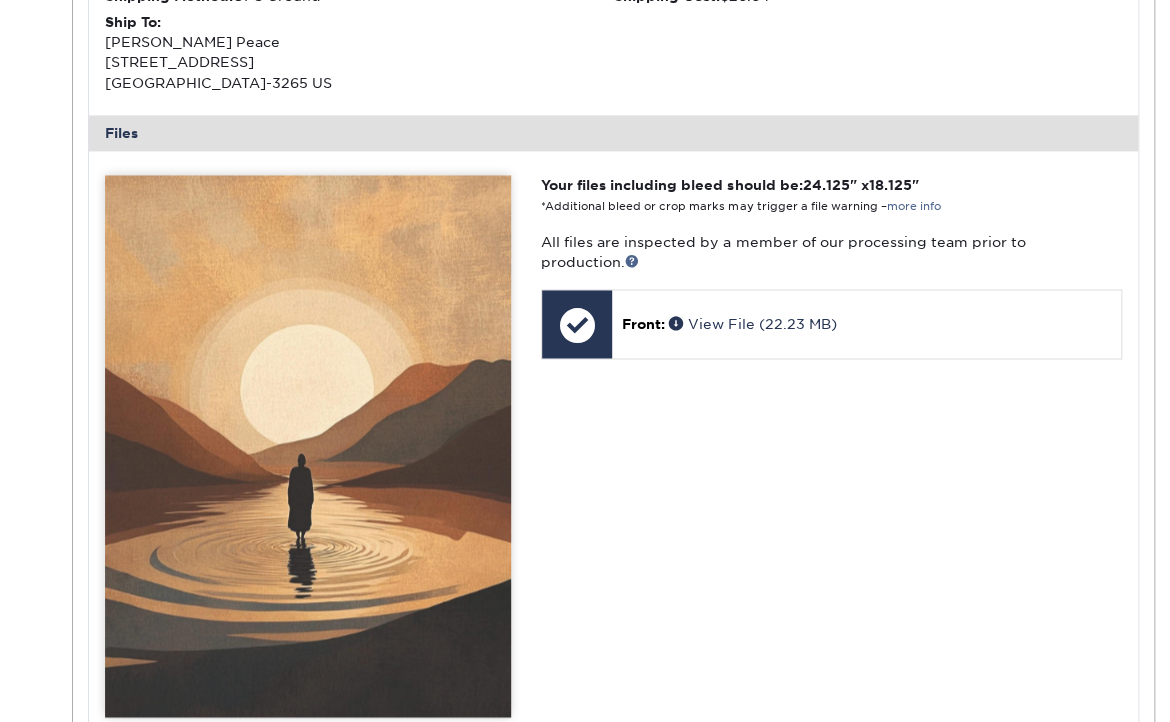 scroll, scrollTop: 1100, scrollLeft: 0, axis: vertical 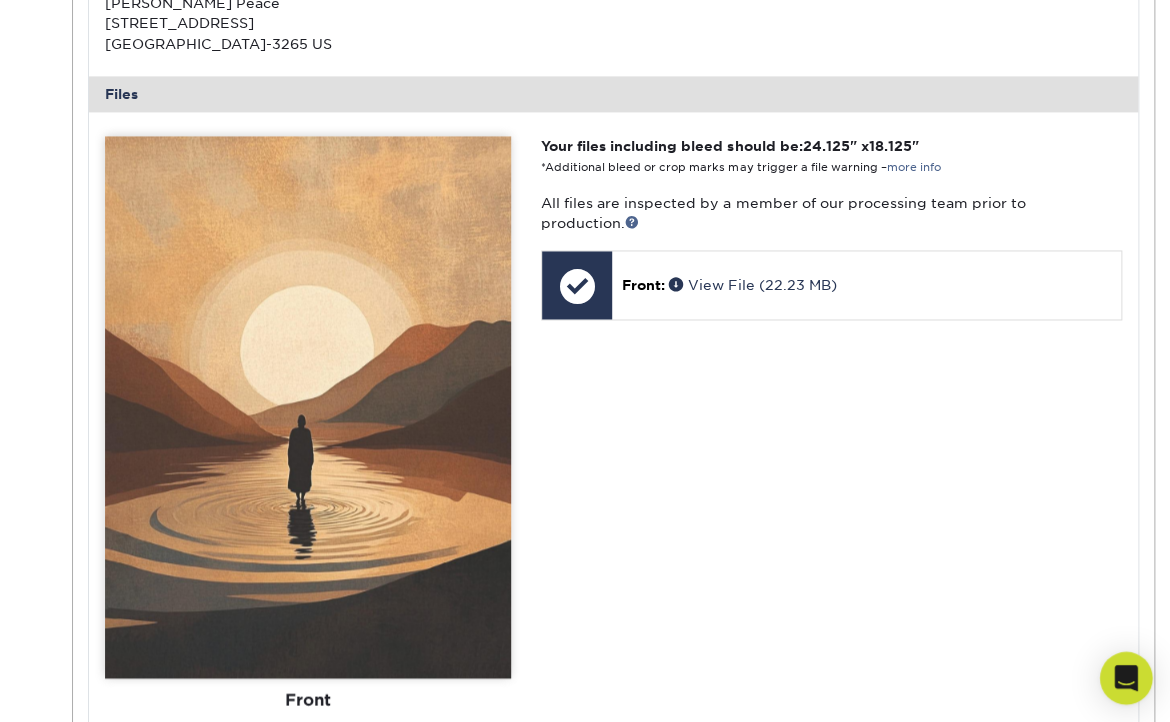 click 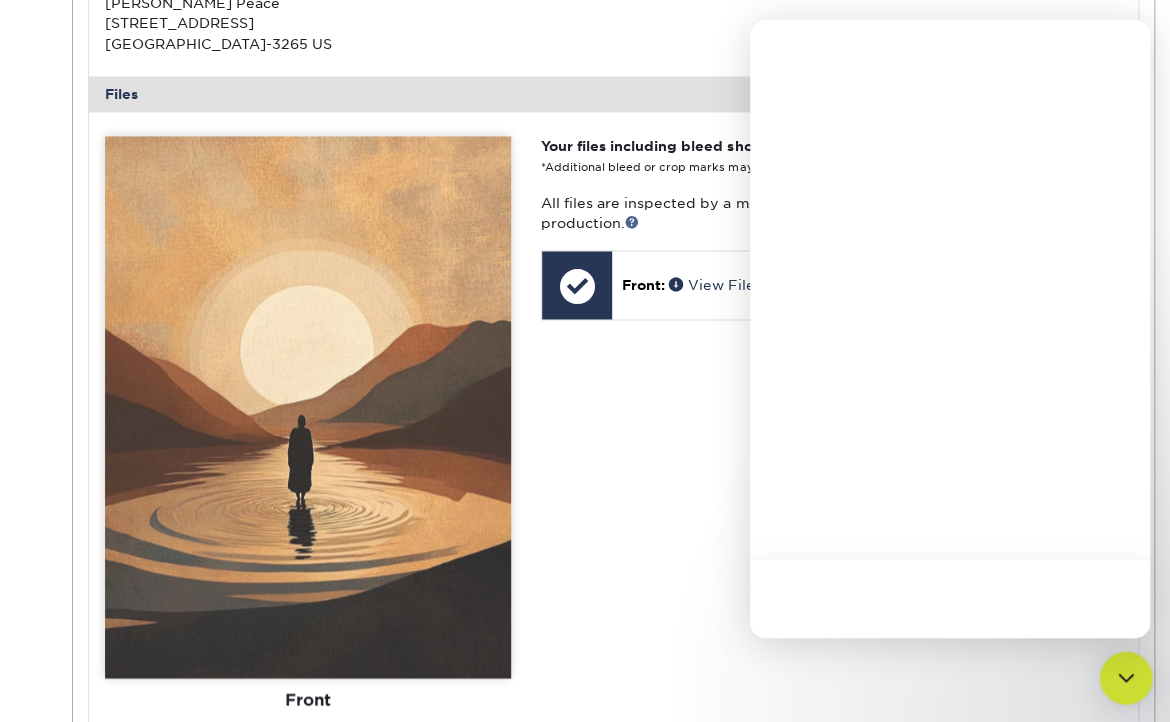 click at bounding box center [1126, 678] 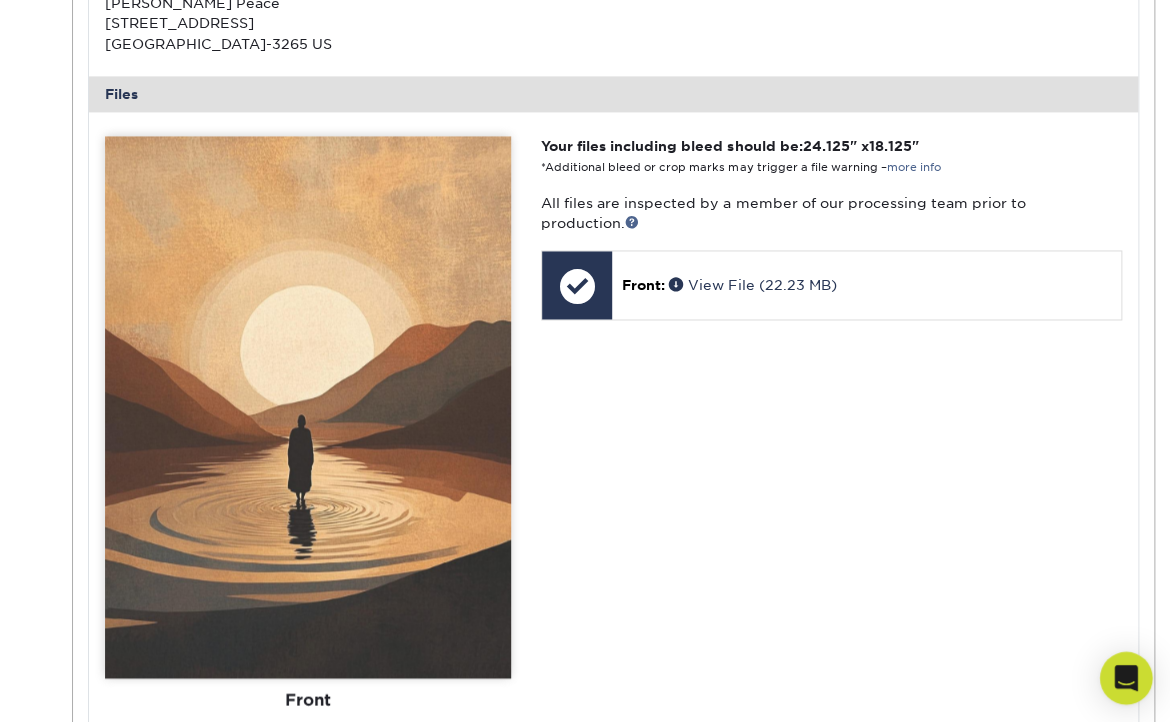 click 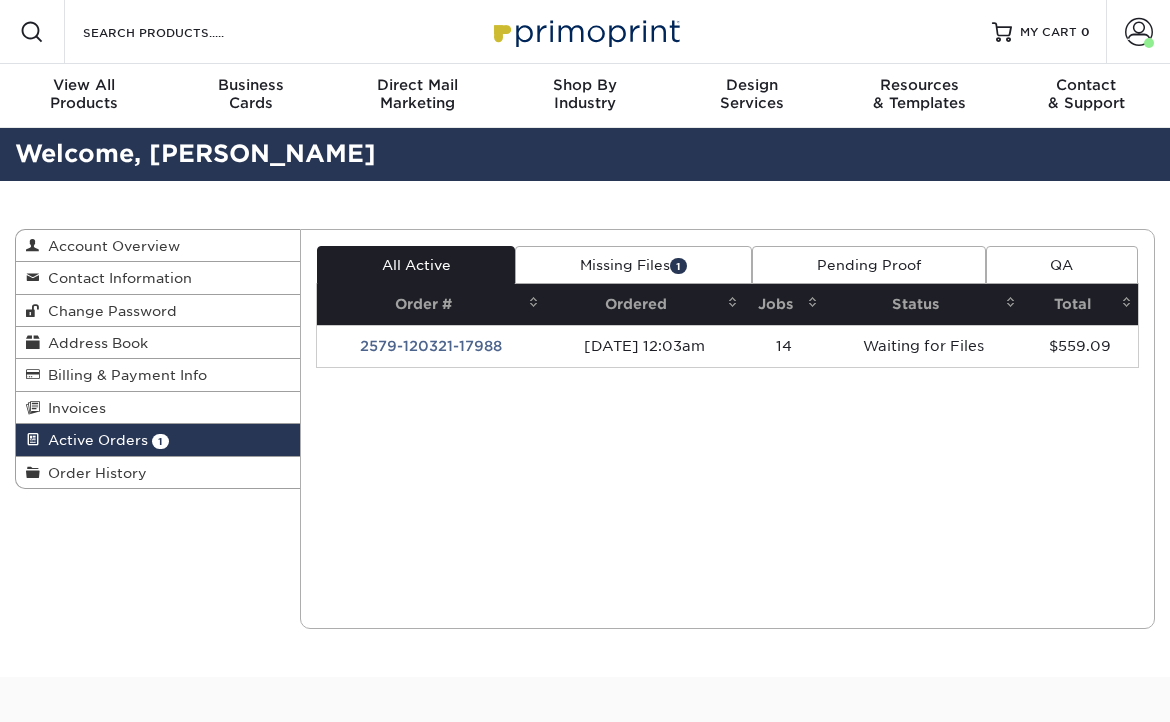scroll, scrollTop: 0, scrollLeft: 0, axis: both 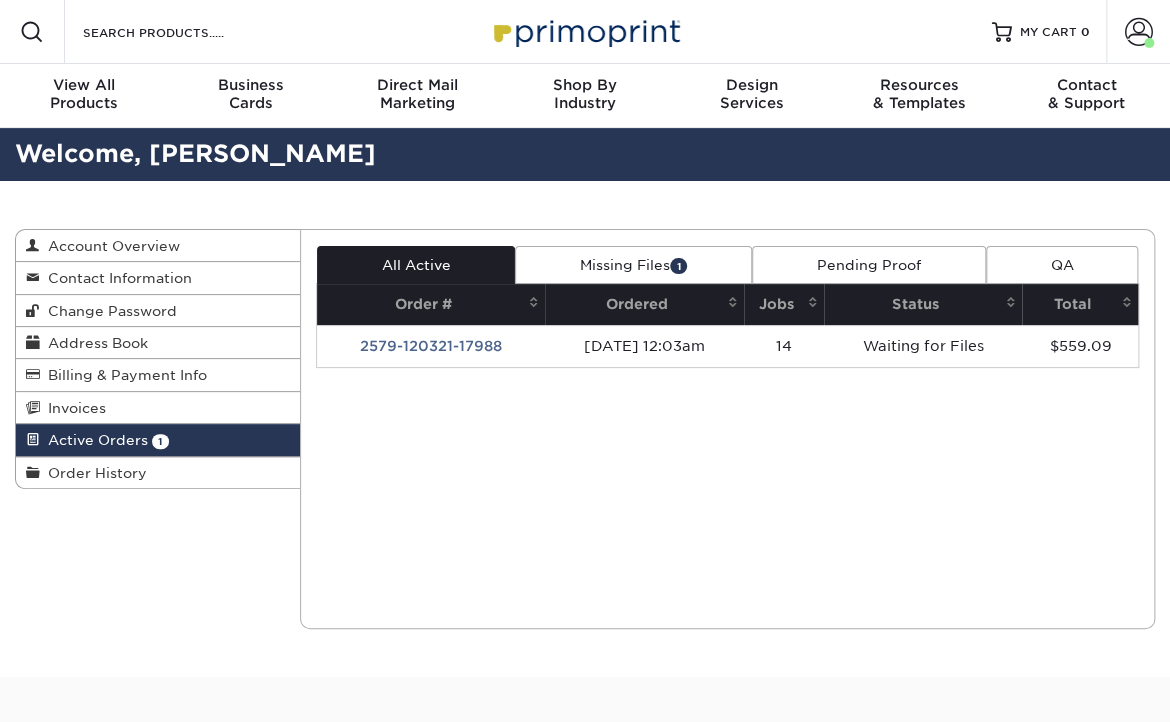 click on "Current Orders
1
Active
1                                                 Missing Files" at bounding box center (727, 429) 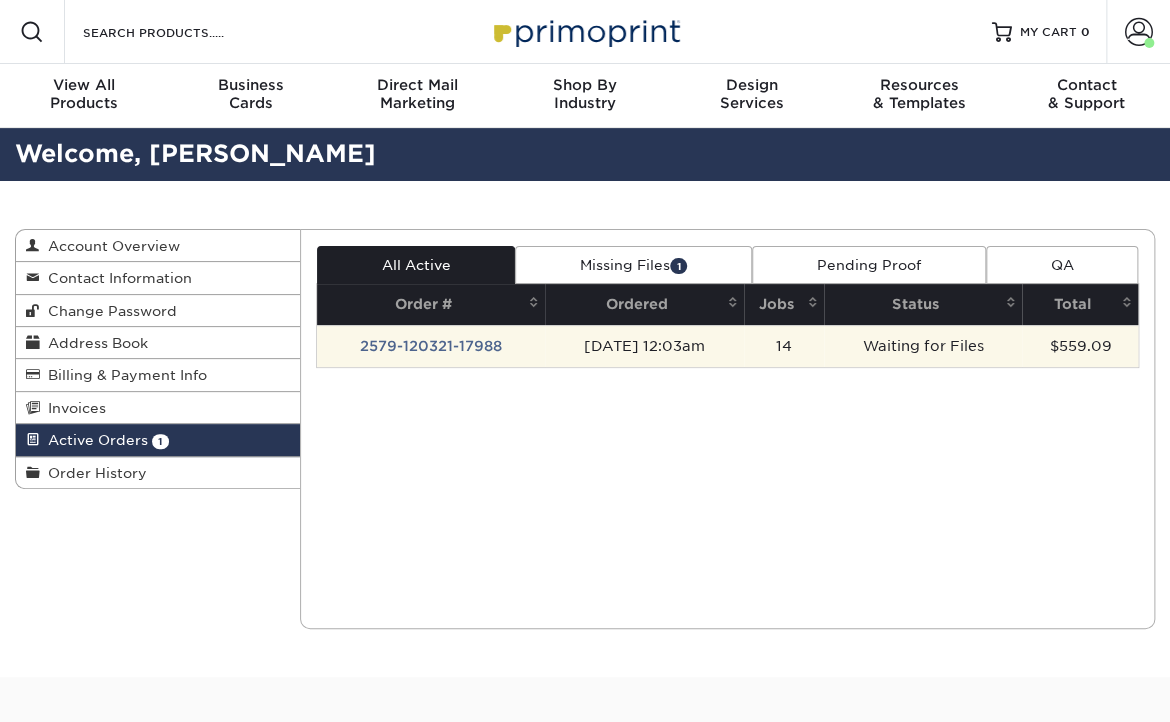 click on "2579-120321-17988" at bounding box center (431, 346) 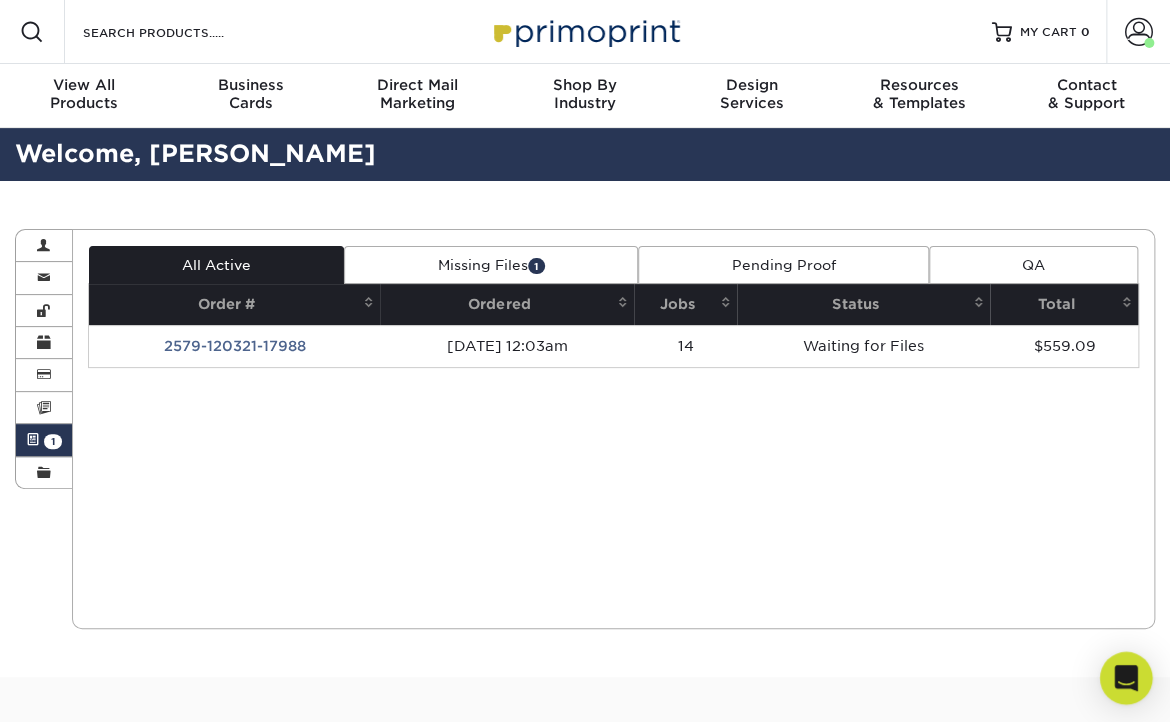 click 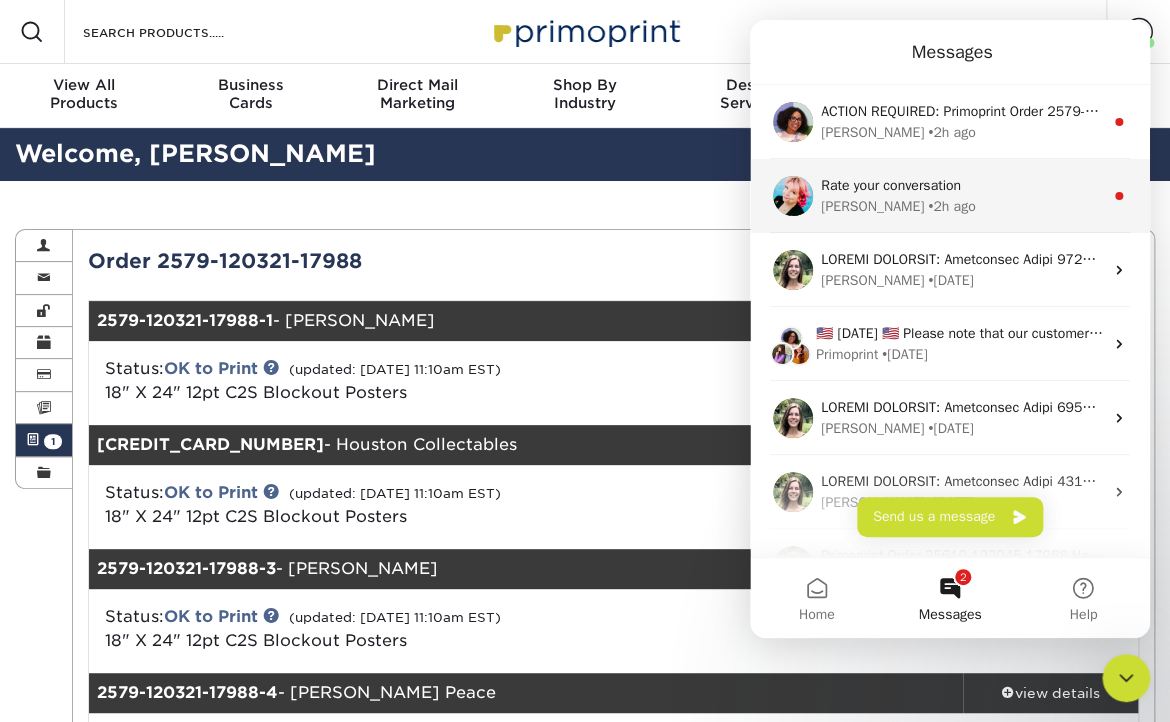 scroll, scrollTop: 0, scrollLeft: 0, axis: both 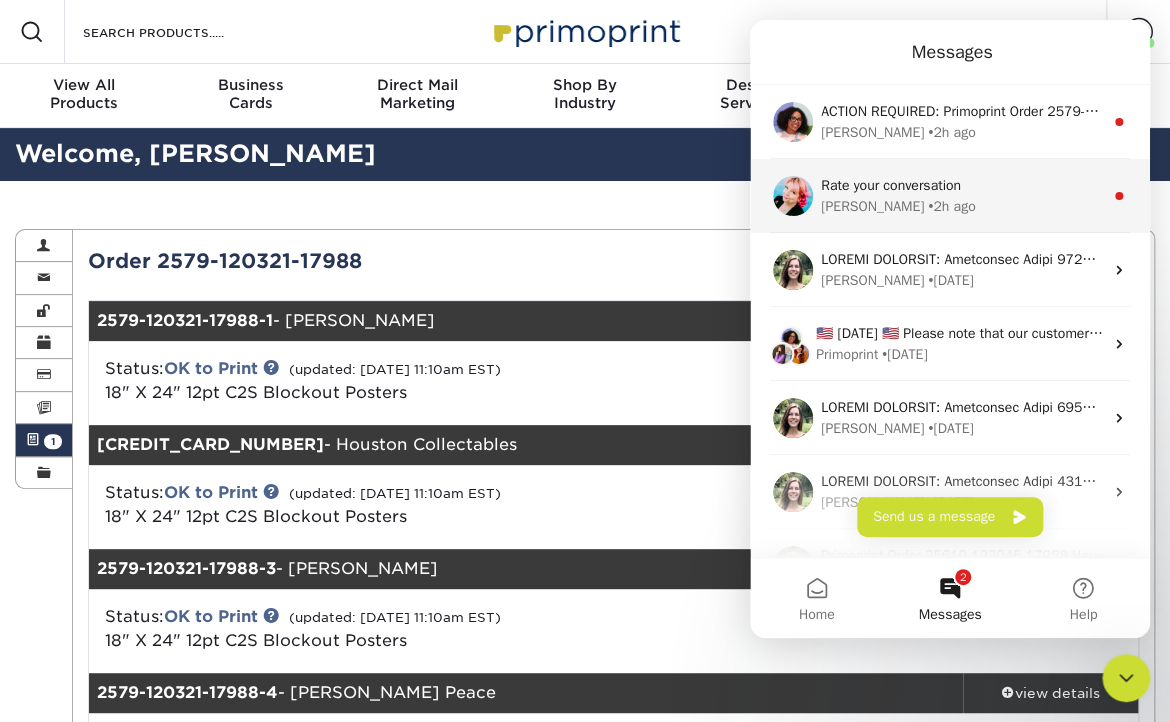 click on "Rate your conversation" at bounding box center (891, 185) 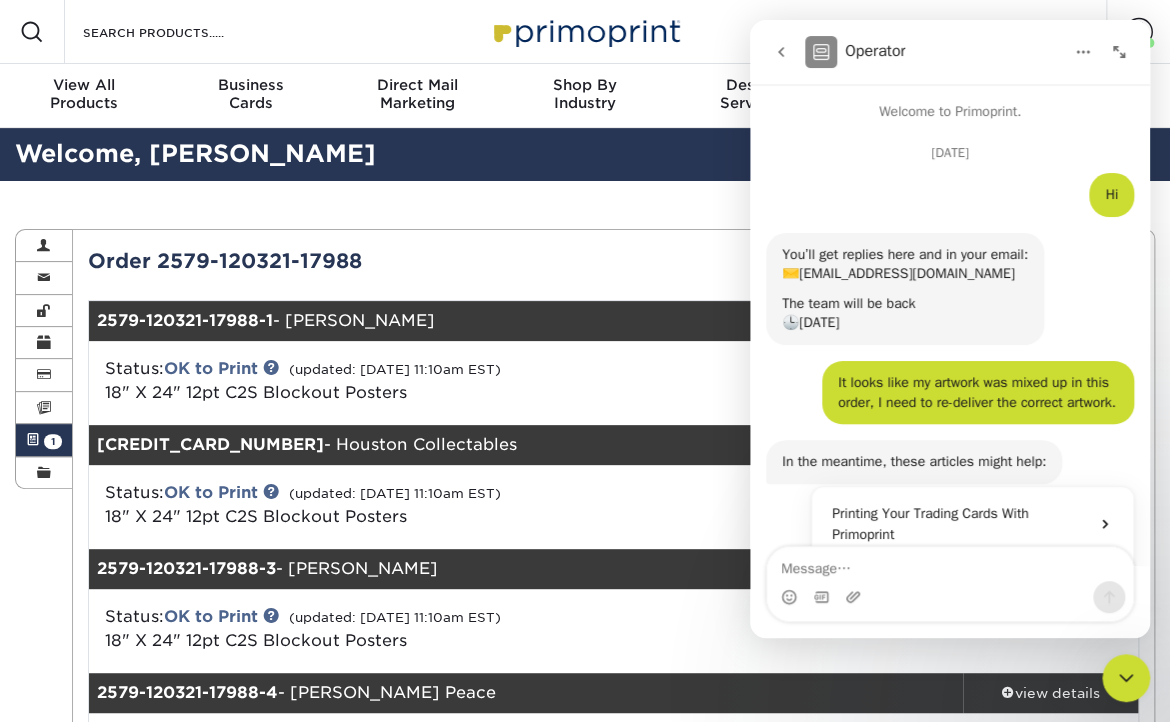 scroll, scrollTop: 64, scrollLeft: 0, axis: vertical 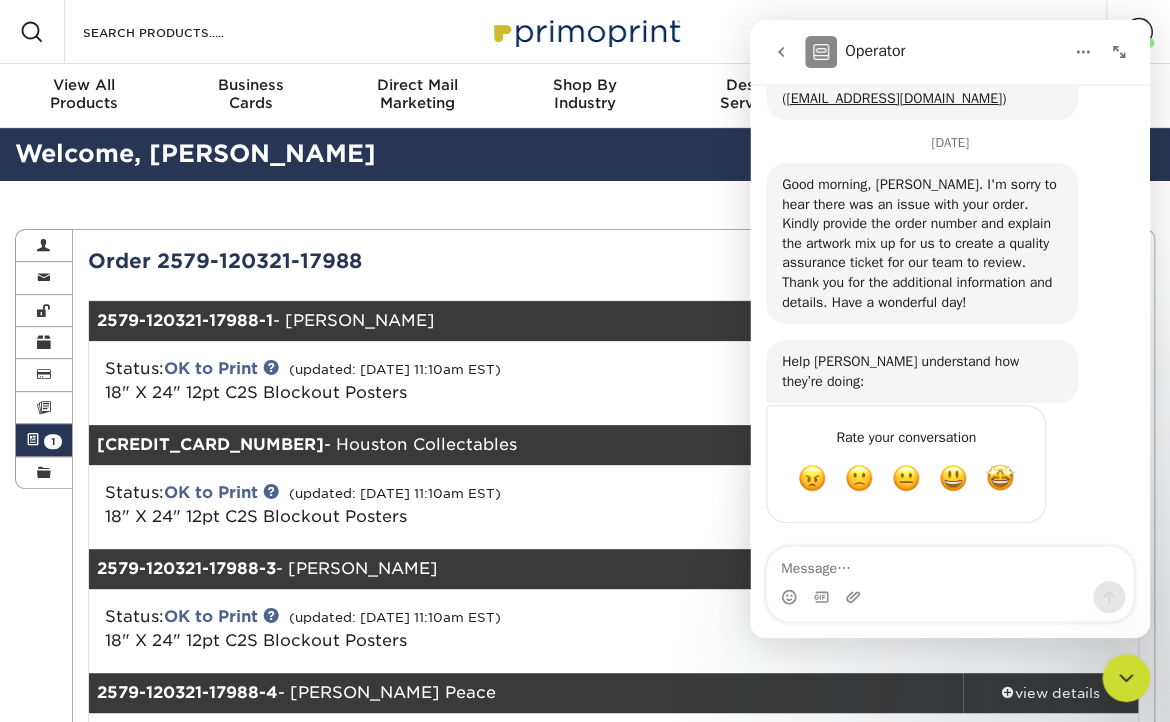 click on "Good morning, Christine.  I'm sorry to hear there was an issue with your order.  Kindly provide the order number and explain the artwork mix up for us to create a quality assurance ticket for our team to review. Thank you for the additional information and details. Have a wonderful day!" at bounding box center (922, 243) 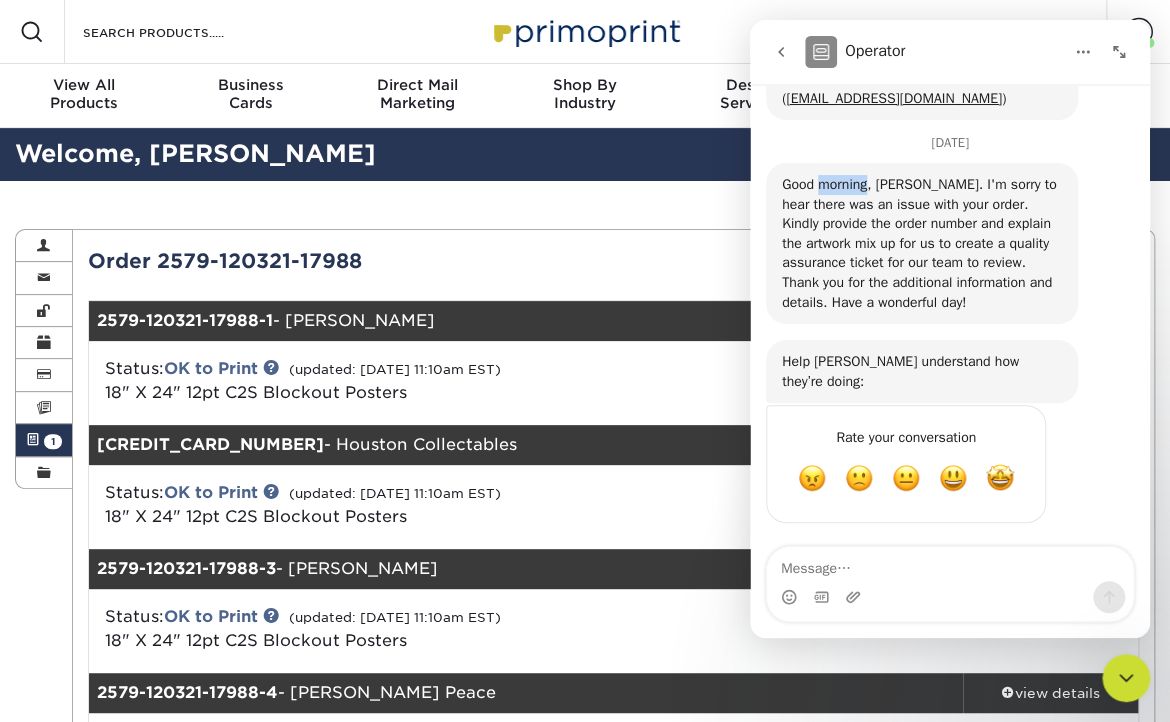 scroll, scrollTop: 2, scrollLeft: 0, axis: vertical 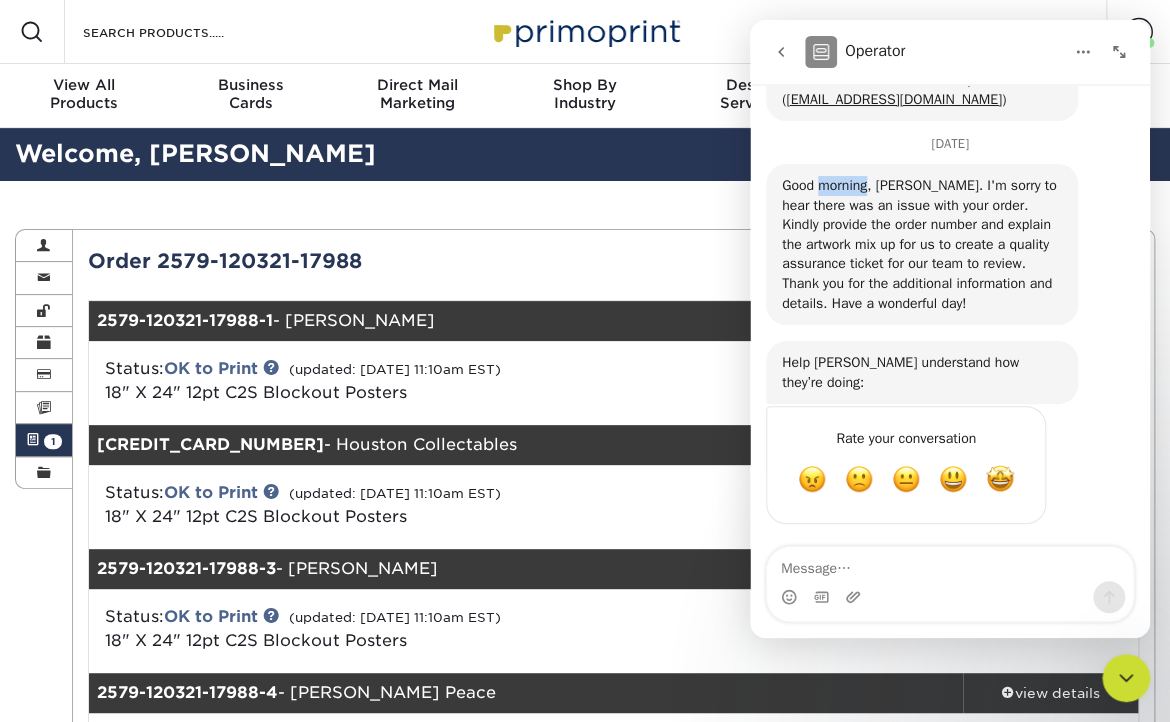 click on "Good morning, Christine.  I'm sorry to hear there was an issue with your order.  Kindly provide the order number and explain the artwork mix up for us to create a quality assurance ticket for our team to review. Thank you for the additional information and details. Have a wonderful day!" at bounding box center [922, 244] 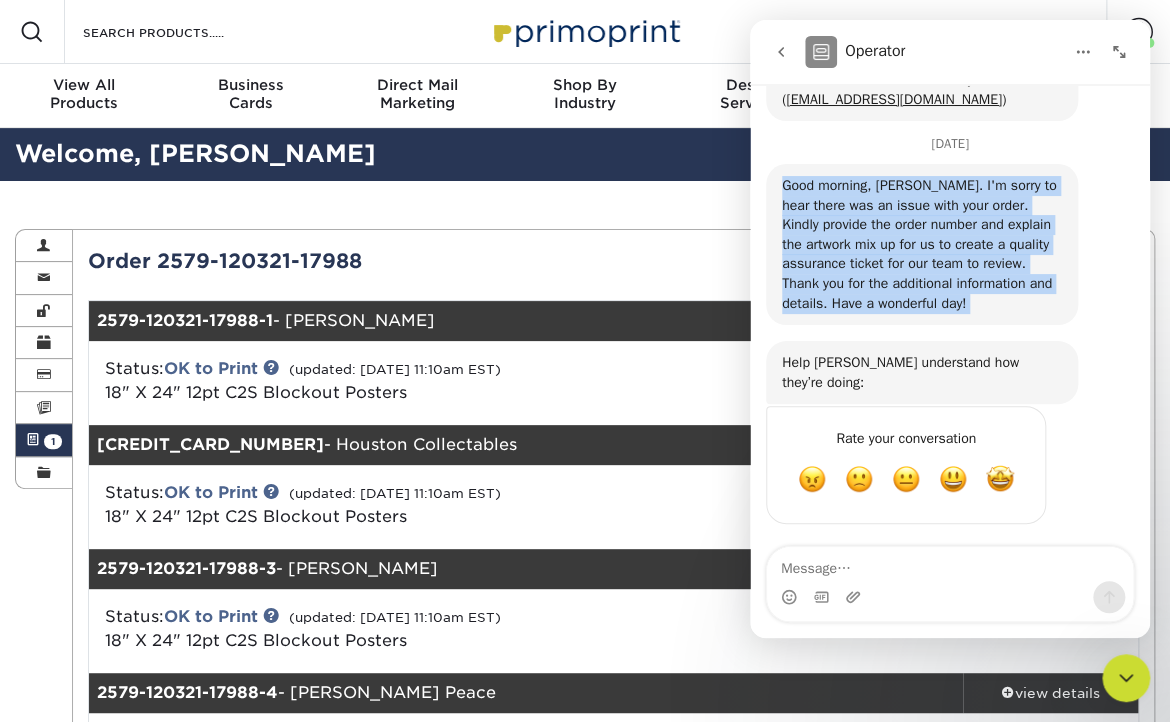 click on "Good morning, Christine.  I'm sorry to hear there was an issue with your order.  Kindly provide the order number and explain the artwork mix up for us to create a quality assurance ticket for our team to review. Thank you for the additional information and details. Have a wonderful day!" at bounding box center (922, 244) 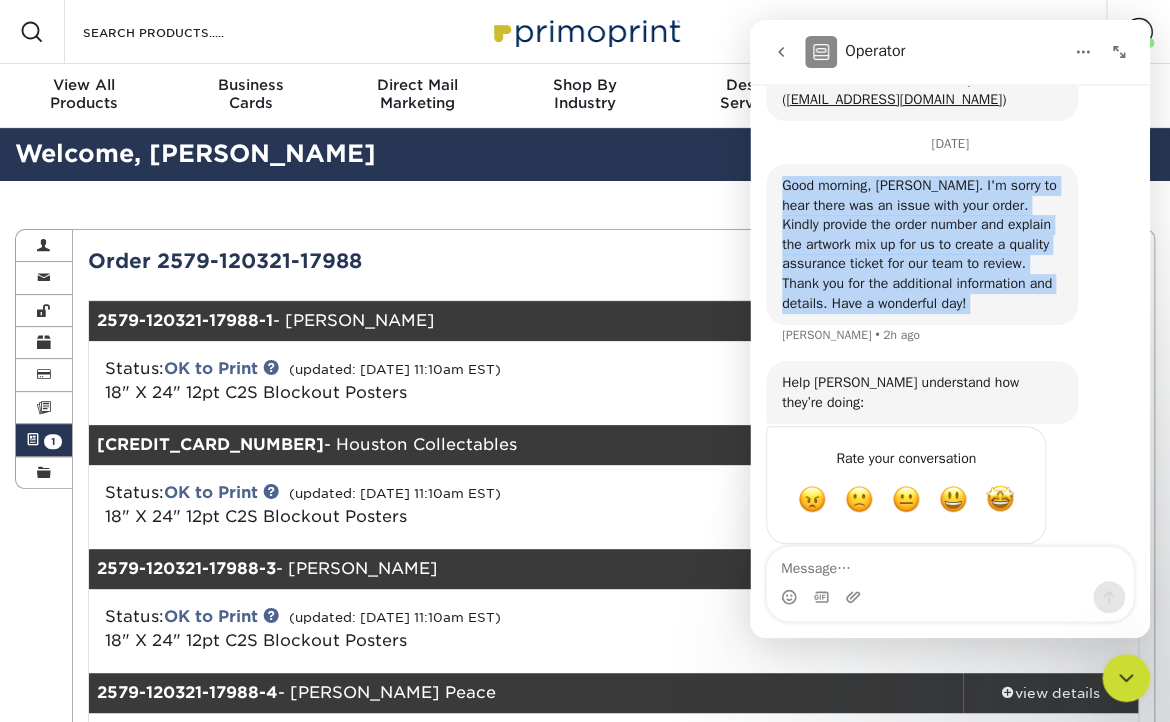 scroll, scrollTop: 863, scrollLeft: 0, axis: vertical 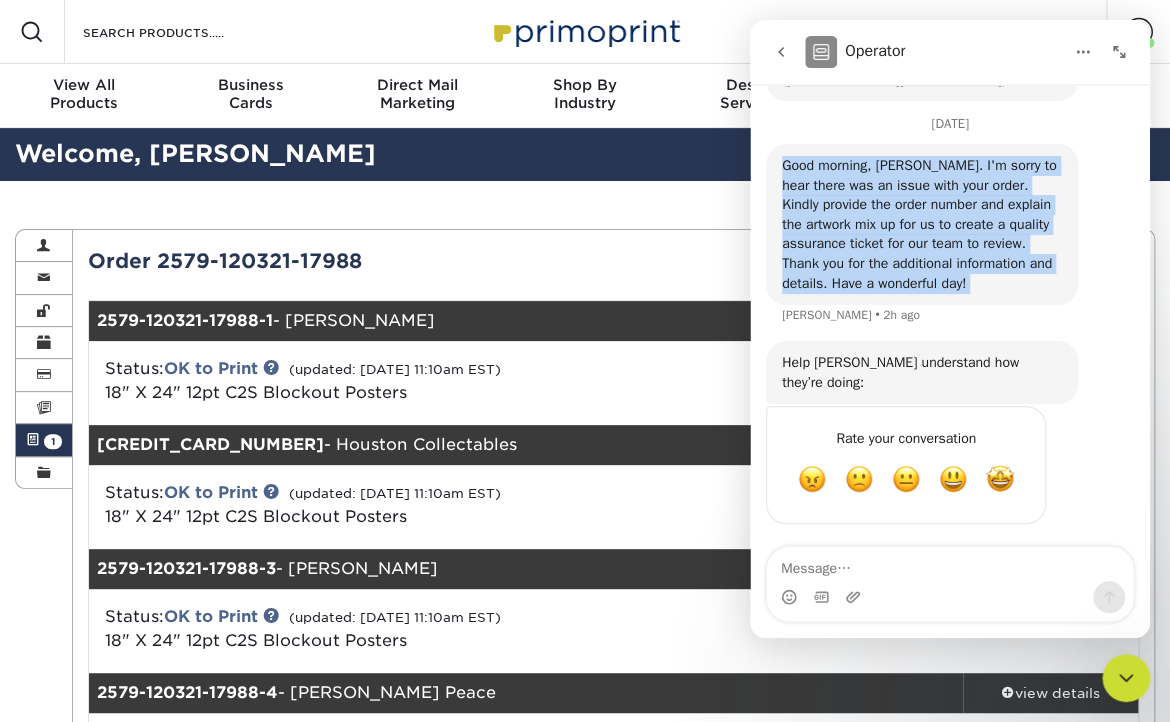 copy on "Good morning, Christine.  I'm sorry to hear there was an issue with your order.  Kindly provide the order number and explain the artwork mix up for us to create a quality assurance ticket for our team to review. Thank you for the additional information and details. Have a wonderful day!" 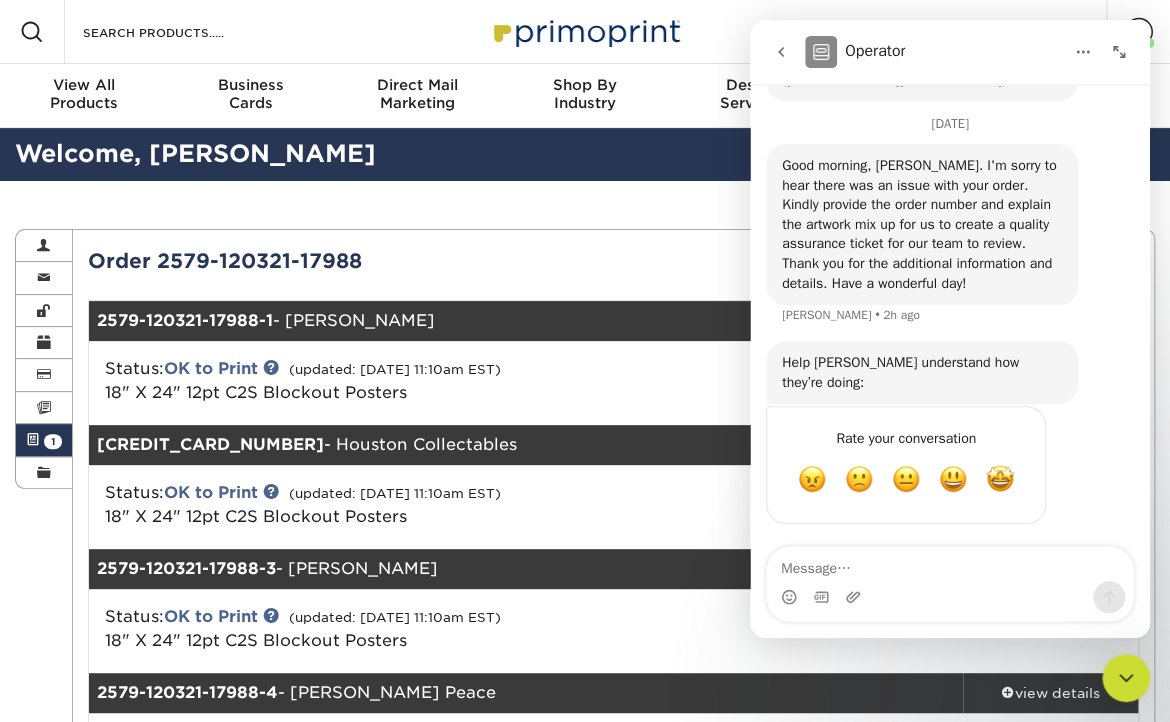 click on "Help Jenny understand how they’re doing:" at bounding box center [922, 372] 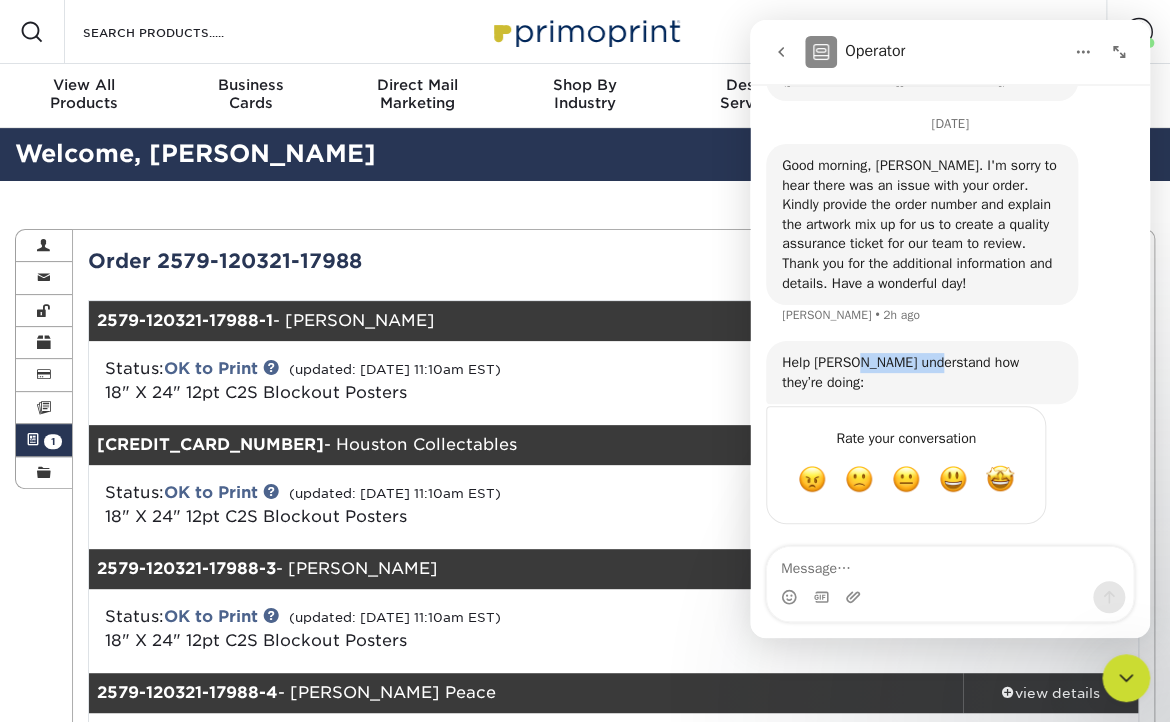 click on "Help Jenny understand how they’re doing:" at bounding box center [922, 372] 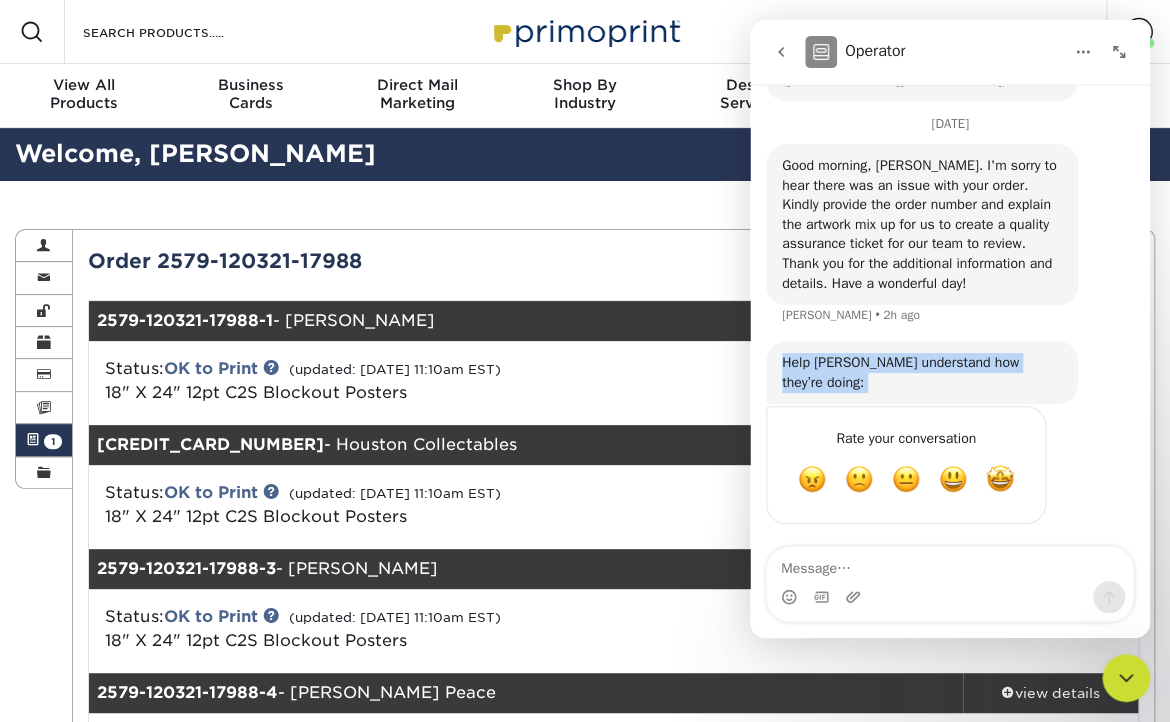 click on "Help Jenny understand how they’re doing:" at bounding box center [922, 372] 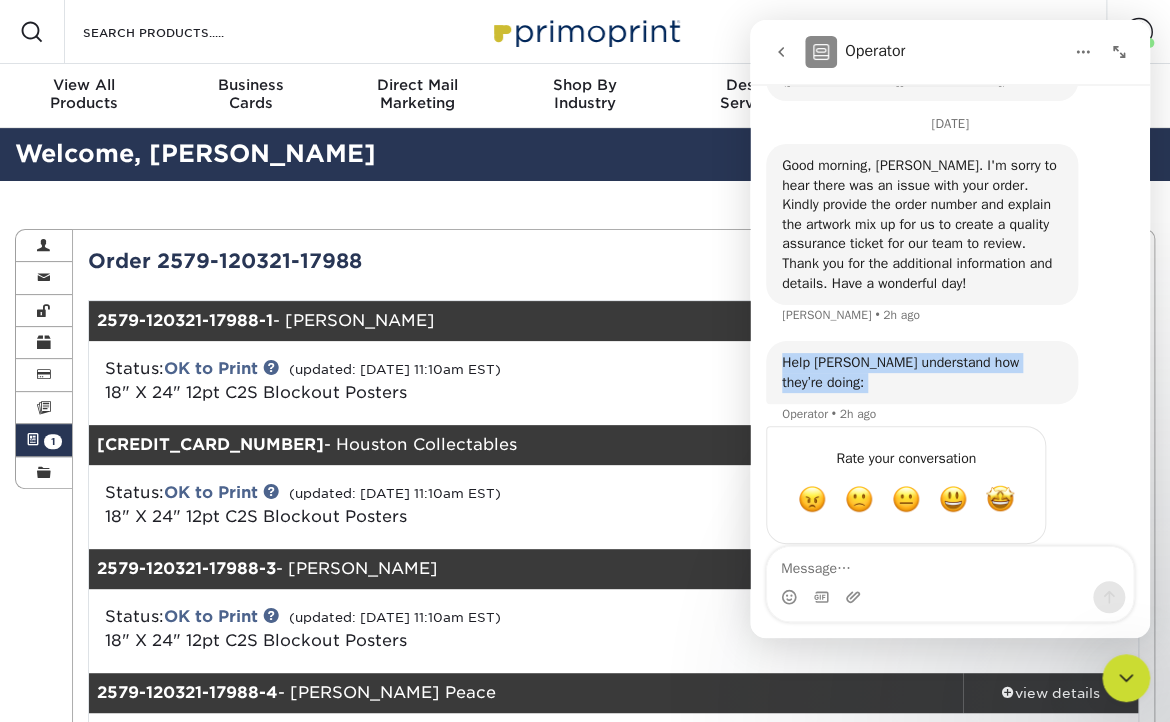 copy on "Help Jenny understand how they’re doing:" 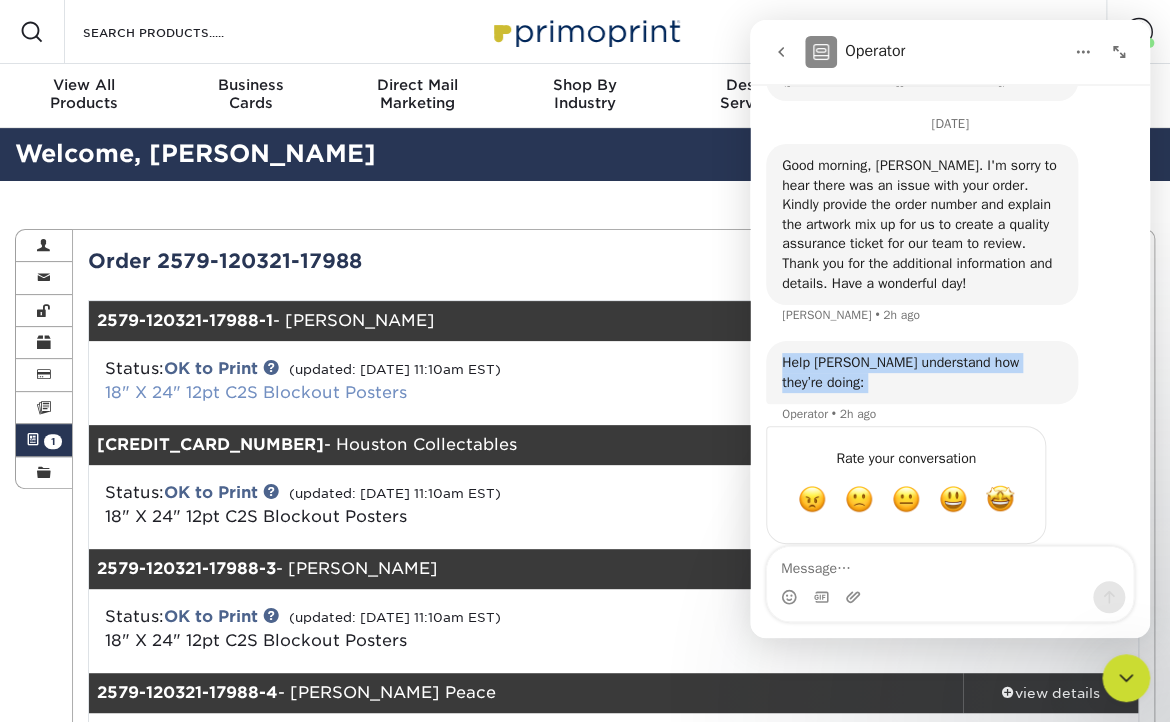 scroll, scrollTop: 883, scrollLeft: 0, axis: vertical 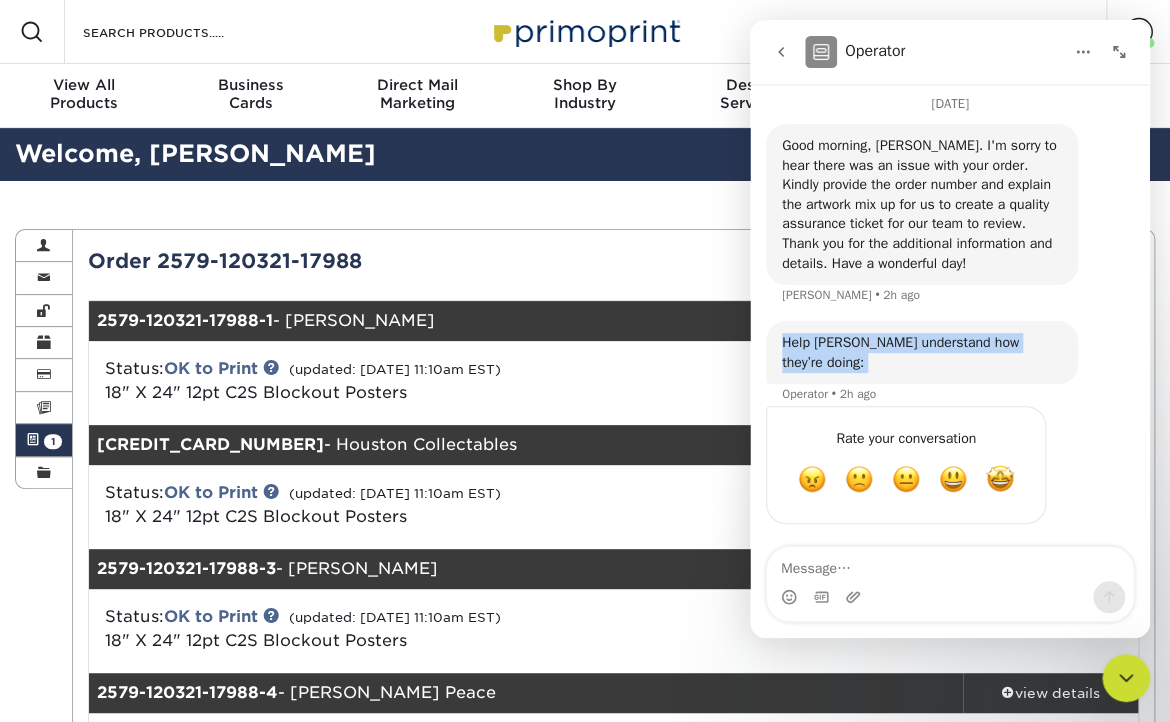 click 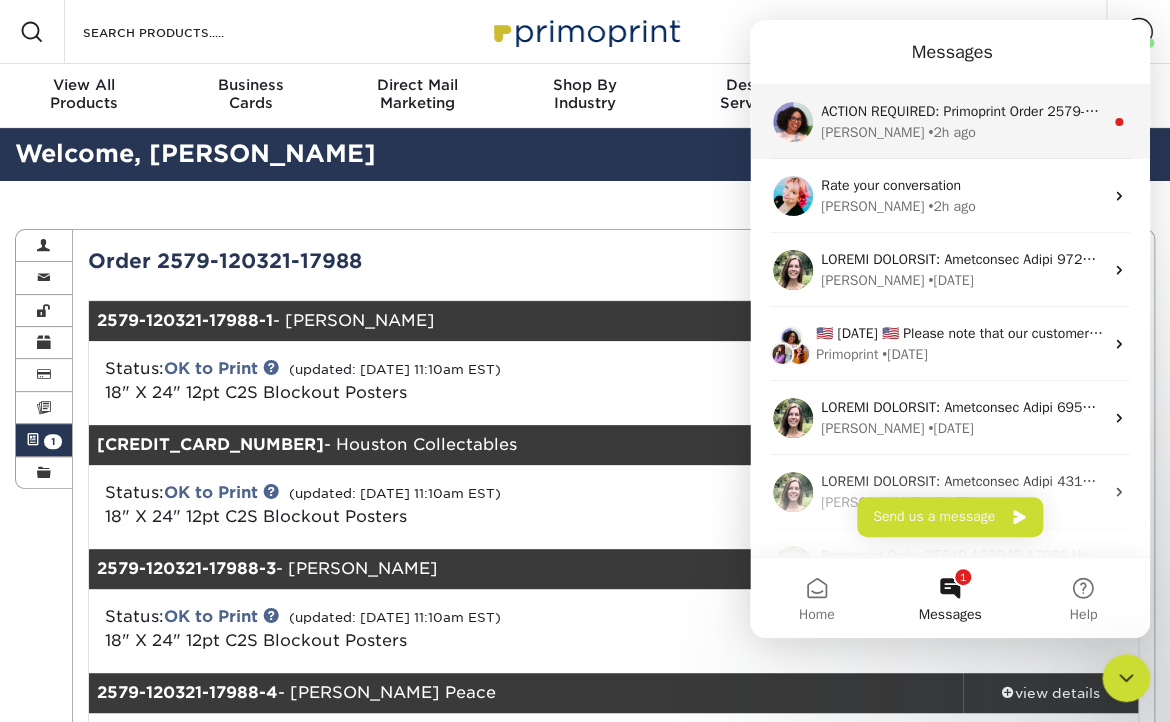 click on "ACTION REQUIRED: Primoprint Order 2579-120321-17988-11-13  Good morning Christine,    Thank you for placing your print order with Primoprint. This is a friendly reminder that we have not yet received your revised files for sets 11-13. Please return to primoprint.com, log into your account and then select "Active Orders" to upload your corrected files at your earliest convenience. Once received, our processing department will recheck them before production. We will contact you if we have any additional questions or concerns about the files.   If you cannot make the necessary corrections to your files, we have a Design department that may assist you. Please let us know if you would like a quote for our Design Services to help make your files print-ready.   Please let us know if you have any questions or concerns about your order. Thank you, and enjoy your day! You will receive a copy of this message by email" at bounding box center (3647, 111) 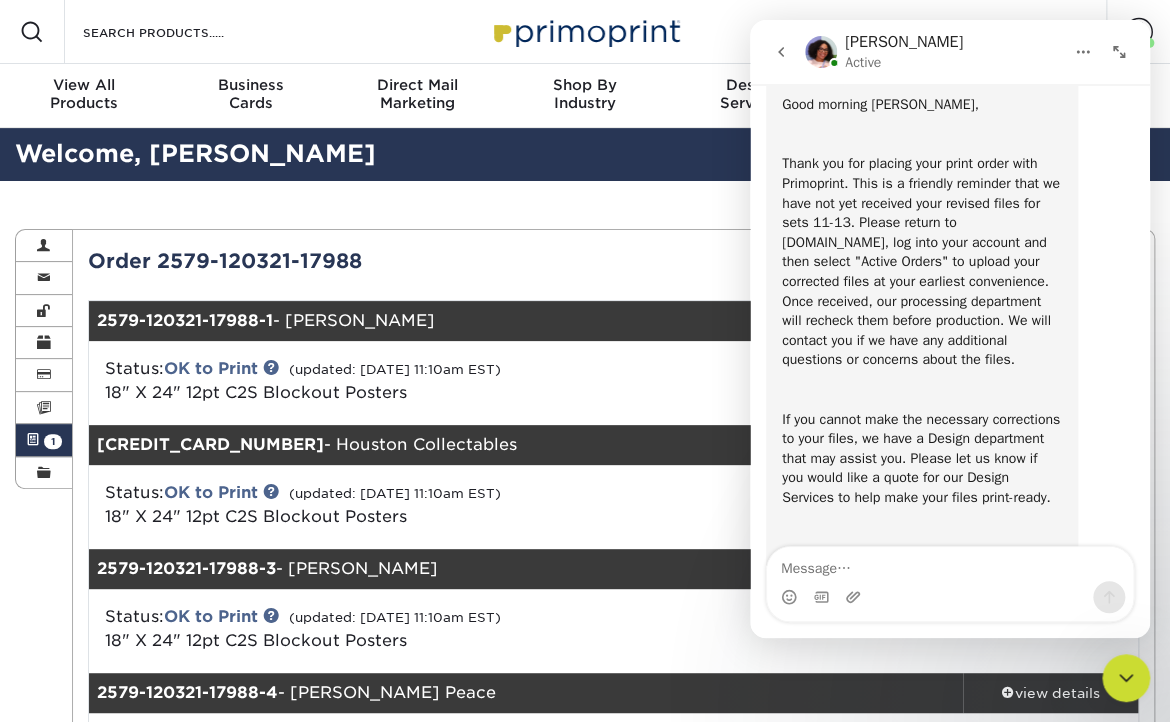 scroll, scrollTop: 0, scrollLeft: 0, axis: both 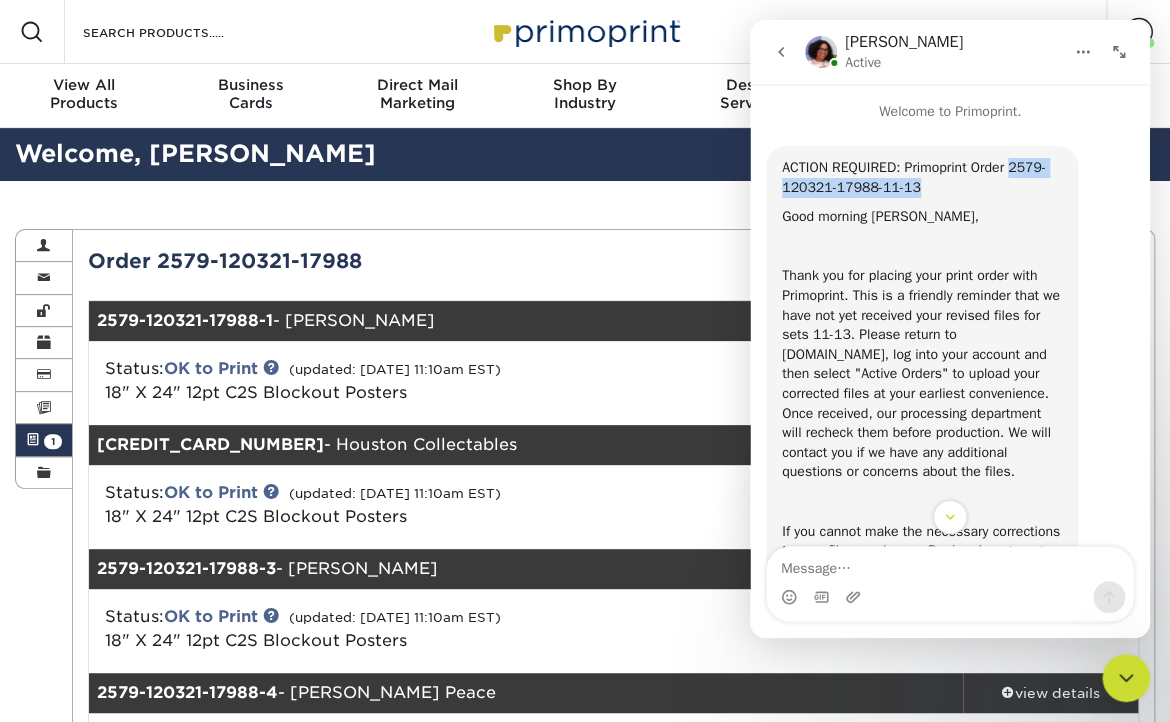 drag, startPoint x: 1015, startPoint y: 169, endPoint x: 986, endPoint y: 194, distance: 38.28838 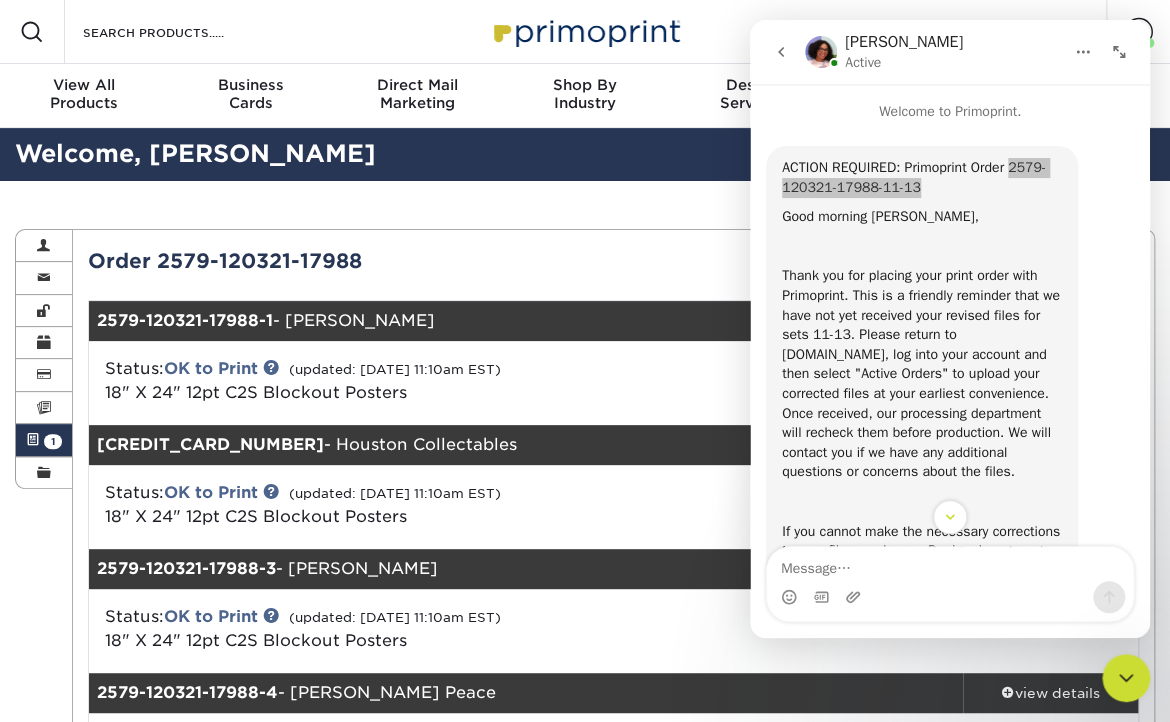 click on "Current Orders
1
Active
1                                                 Missing Files" at bounding box center [613, 1236] 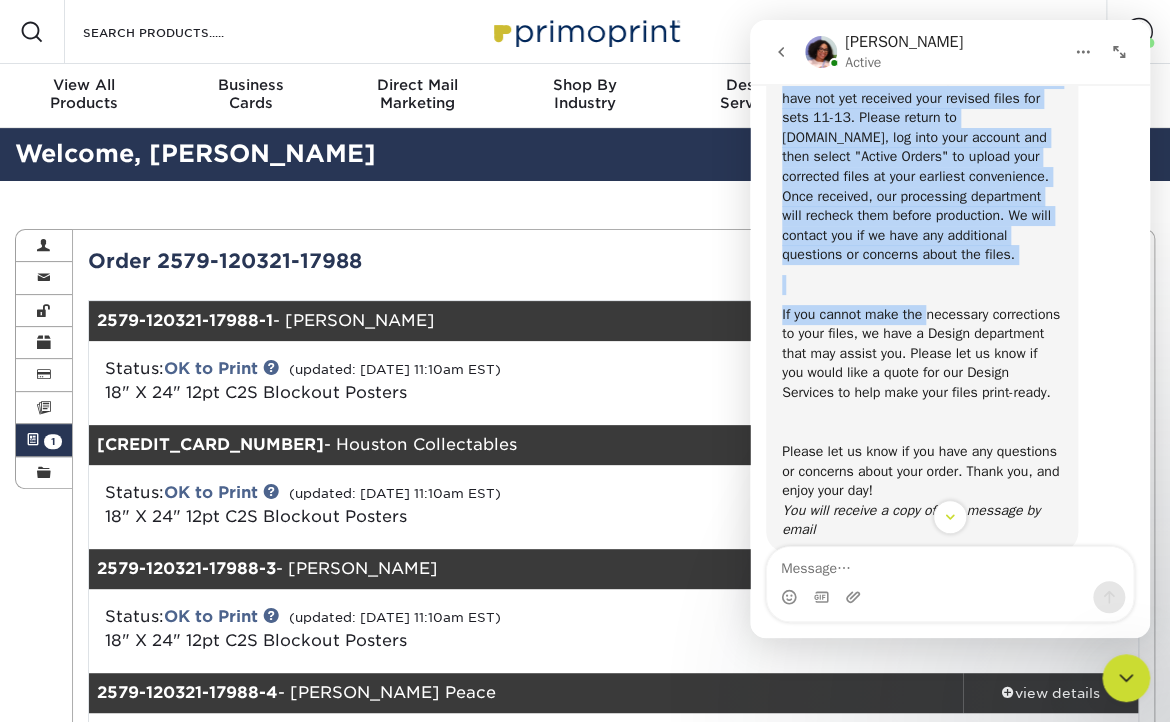 scroll, scrollTop: 264, scrollLeft: 0, axis: vertical 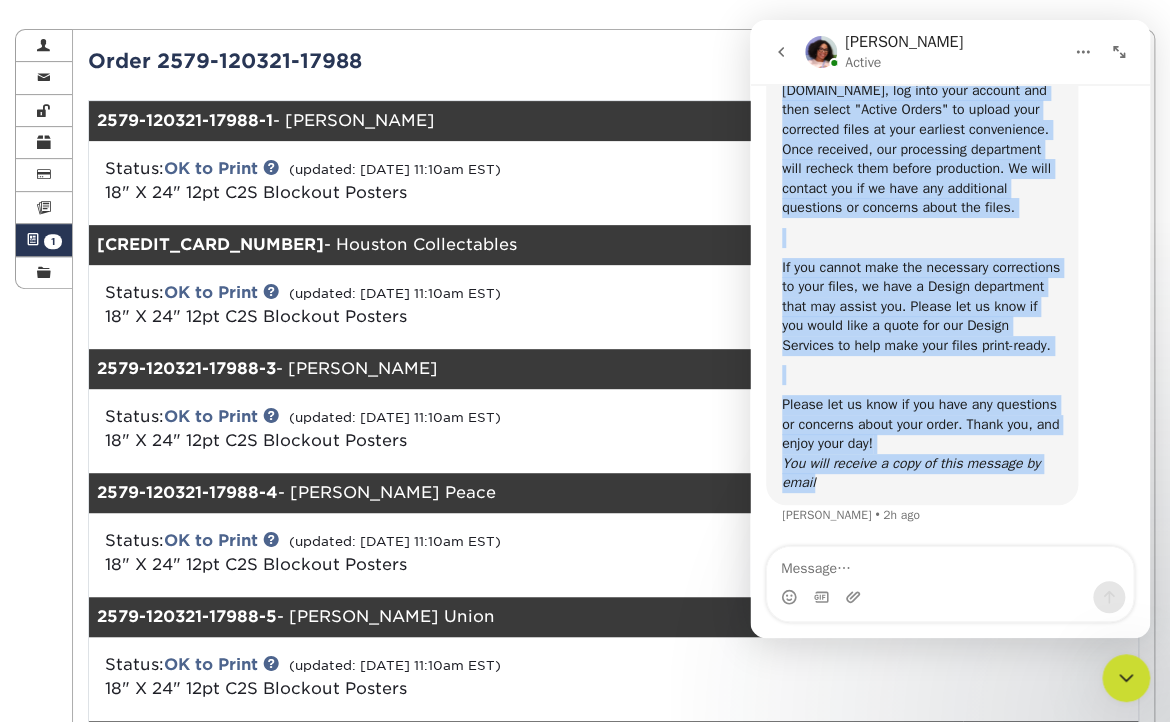 drag, startPoint x: 783, startPoint y: 169, endPoint x: 842, endPoint y: 485, distance: 321.46072 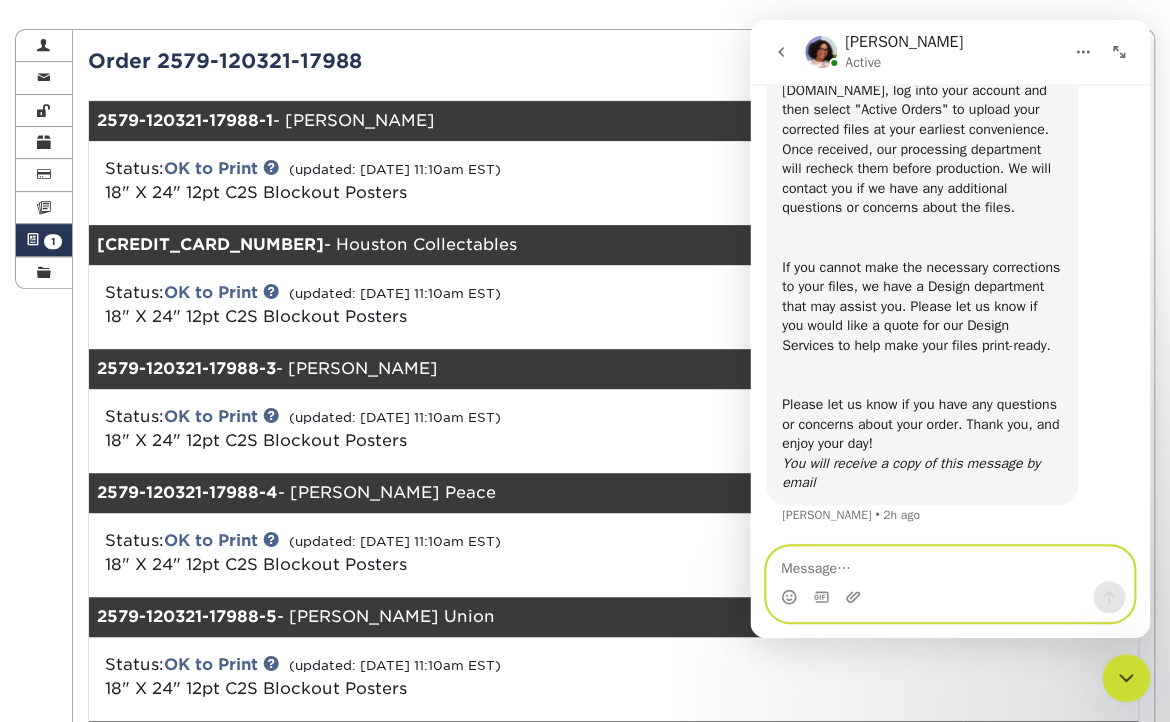 click at bounding box center [950, 564] 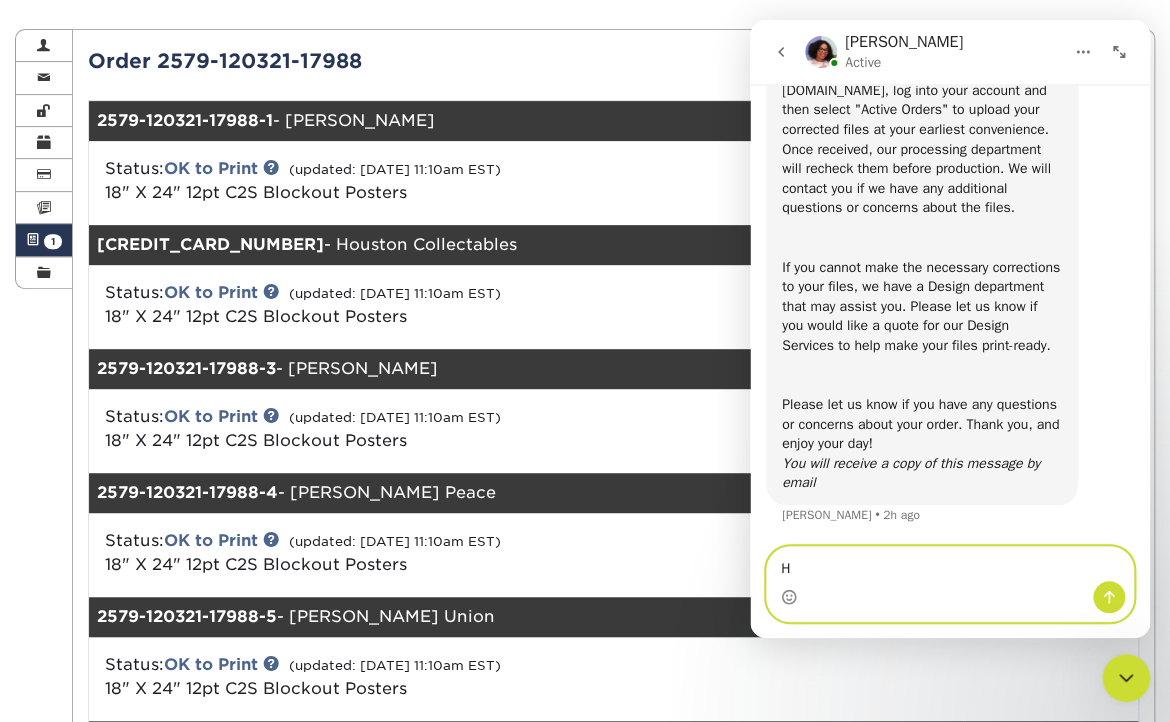 type on "Hi" 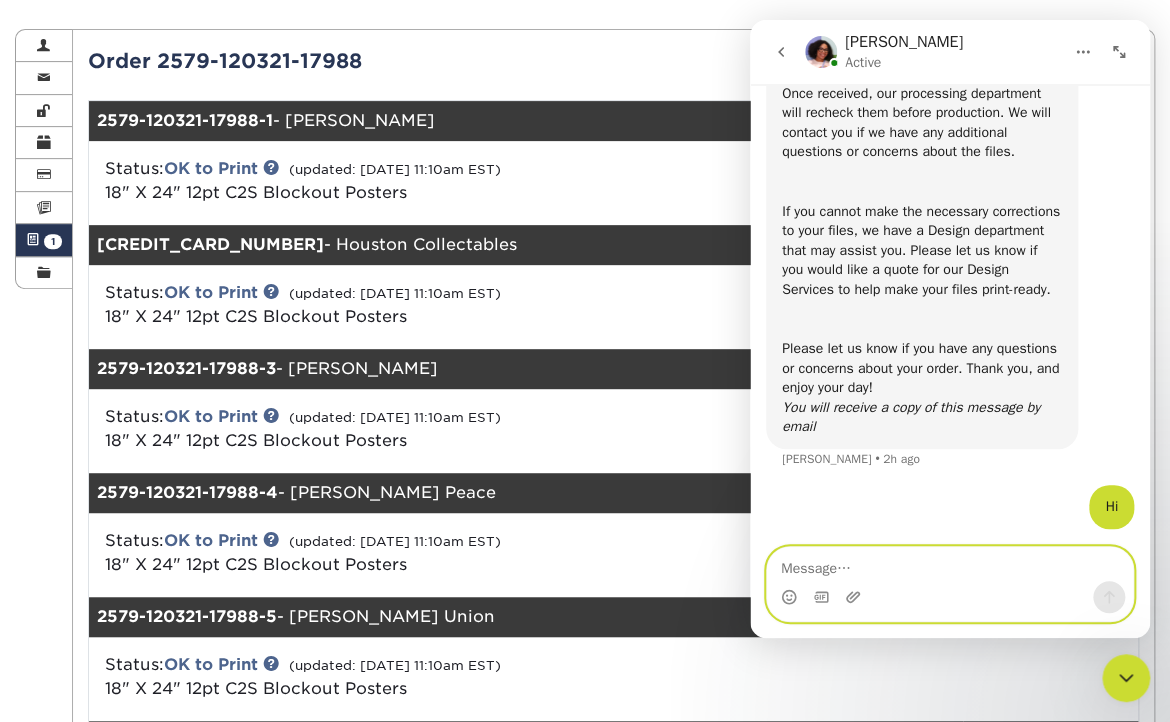 scroll, scrollTop: 323, scrollLeft: 0, axis: vertical 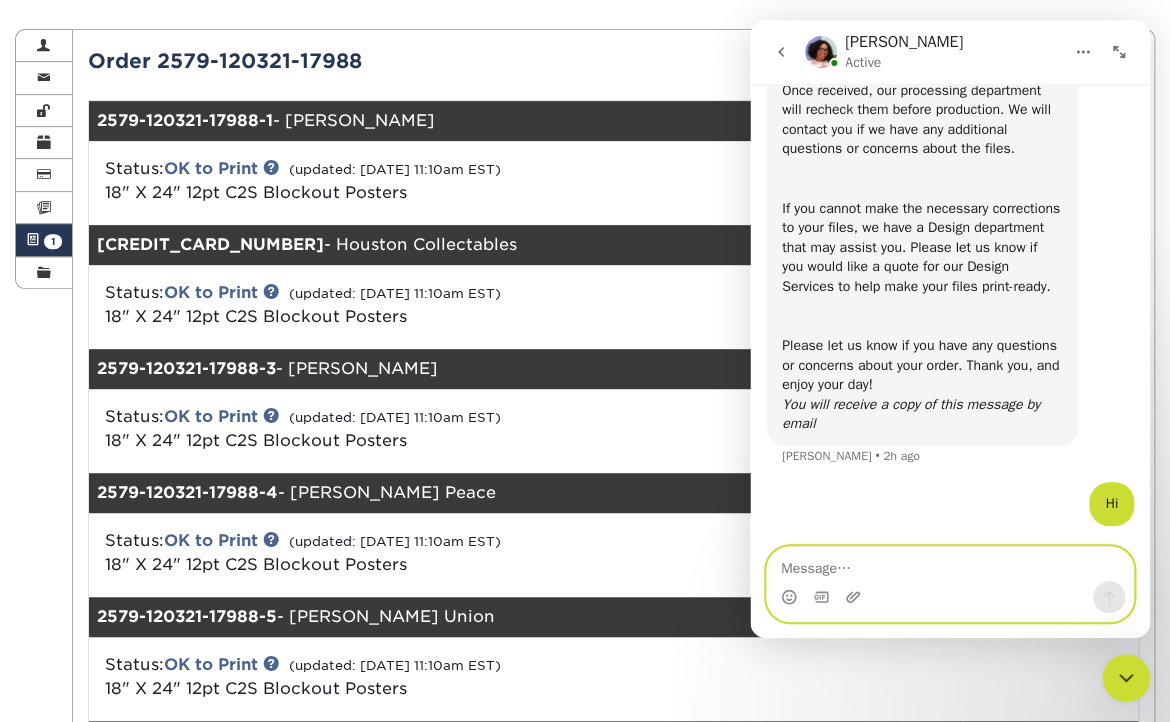 paste on "can anyone help me" 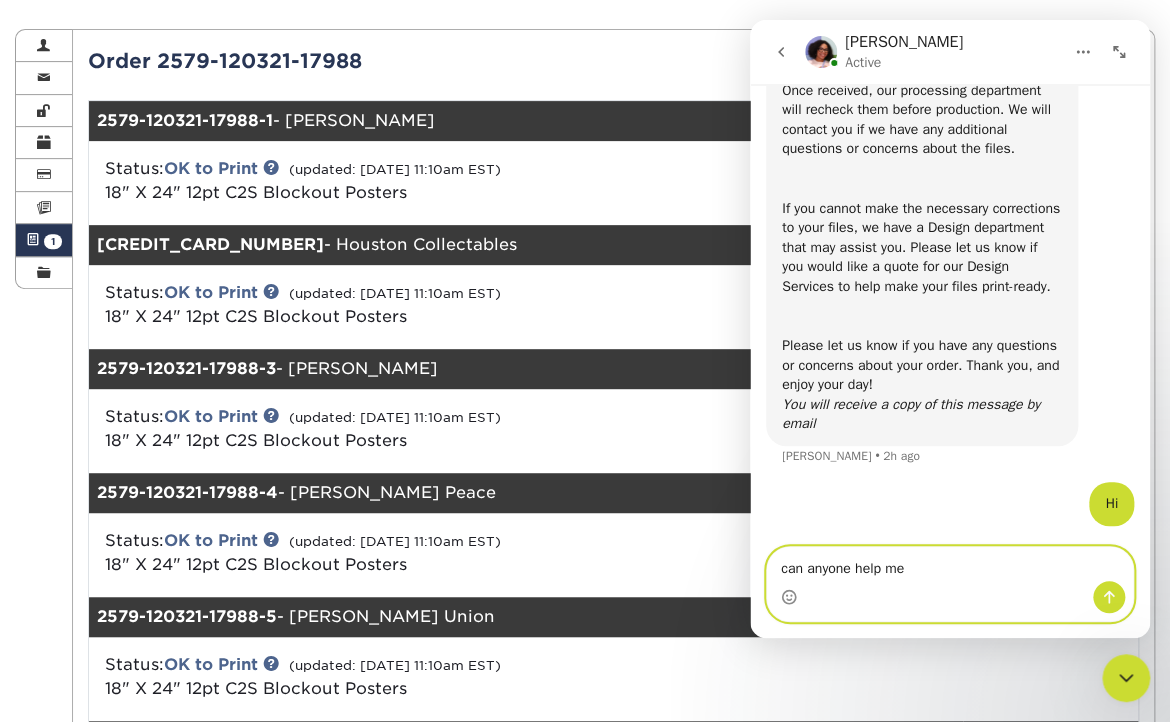 type on "can anyone help me?" 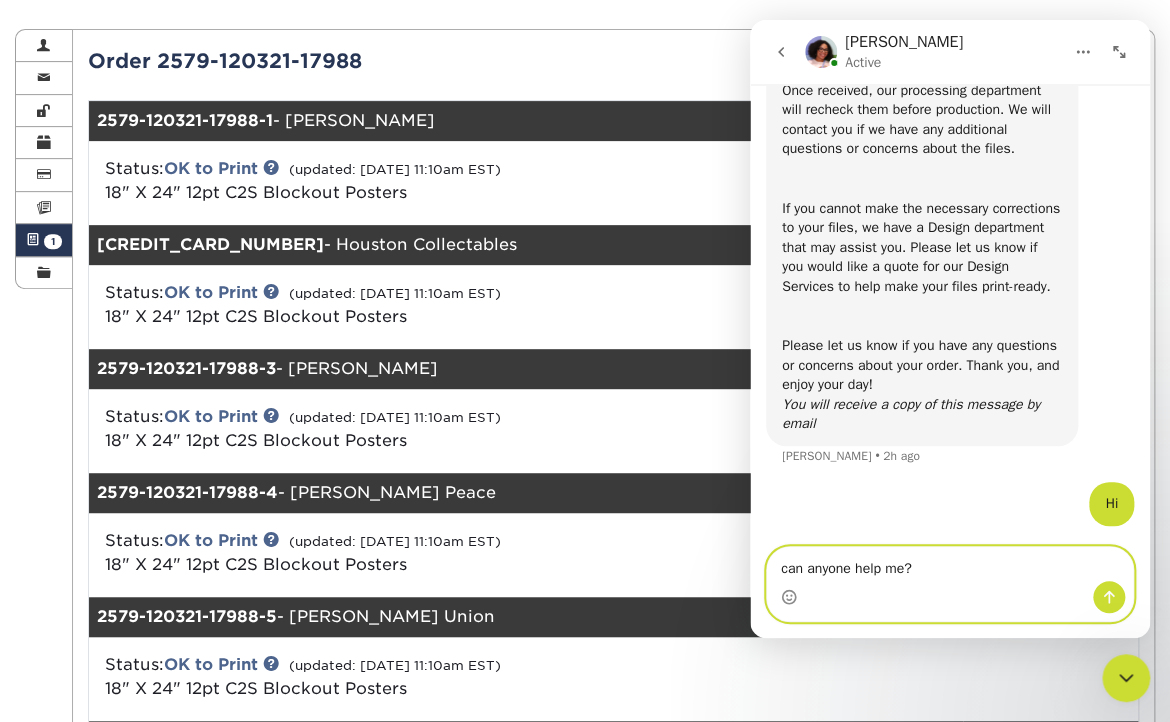 type 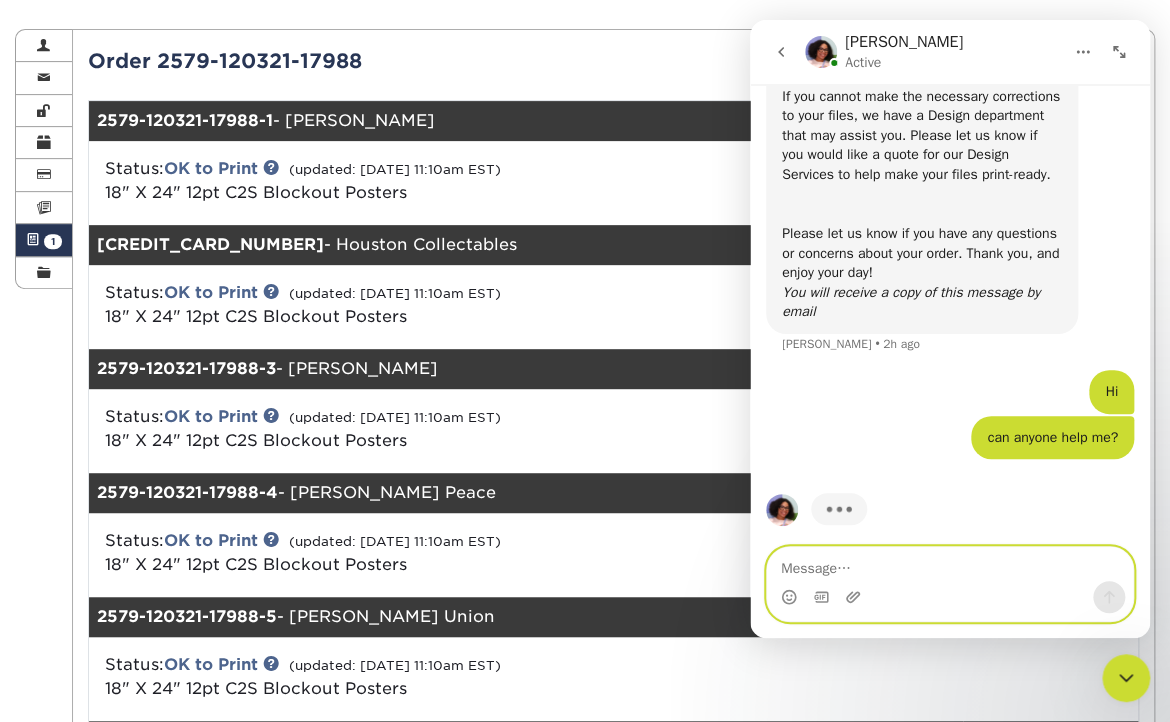 scroll, scrollTop: 445, scrollLeft: 0, axis: vertical 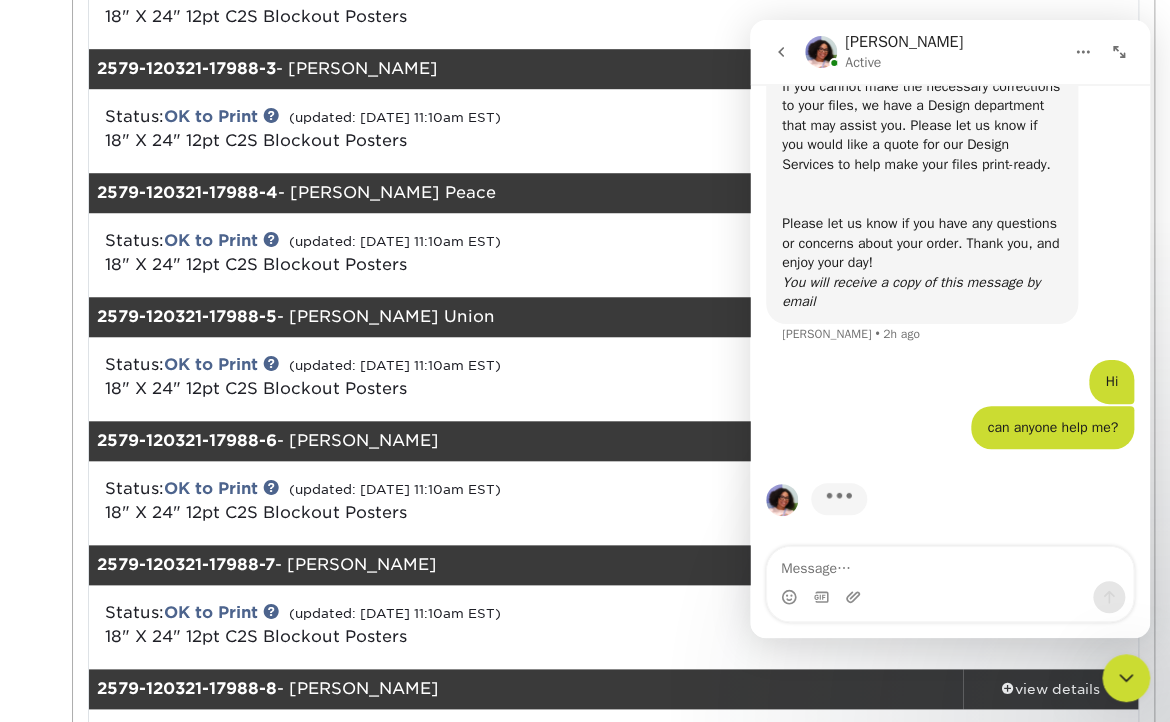 click at bounding box center (1119, 52) 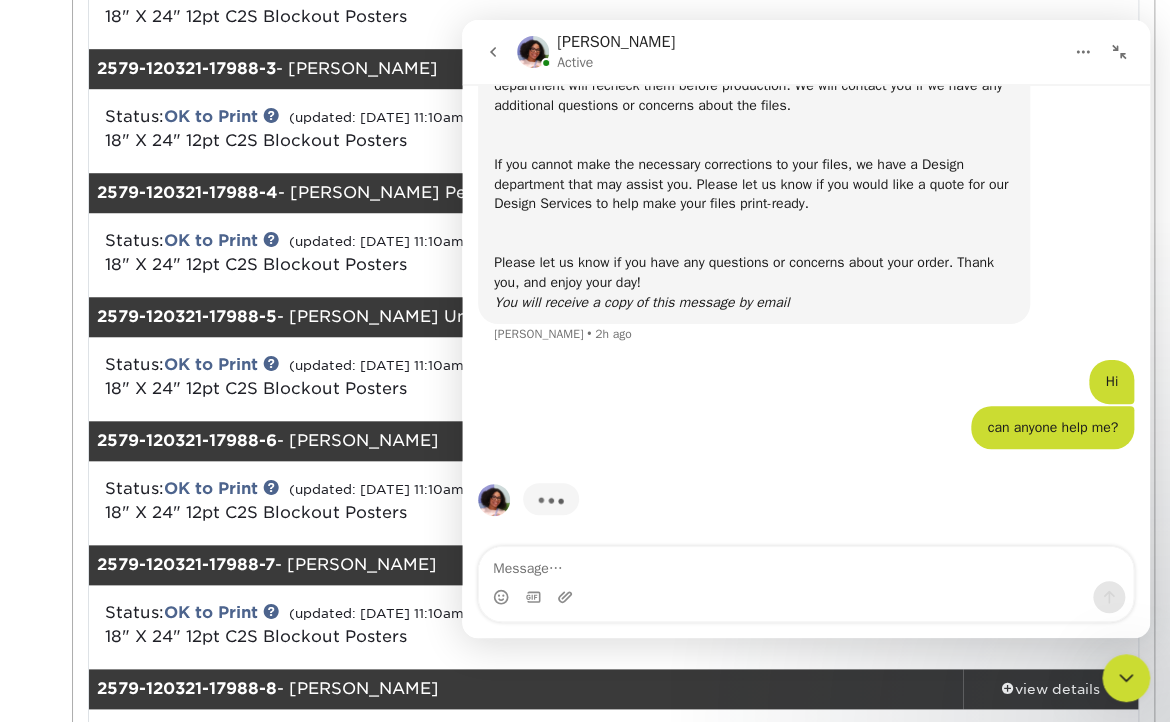 click at bounding box center [1119, 52] 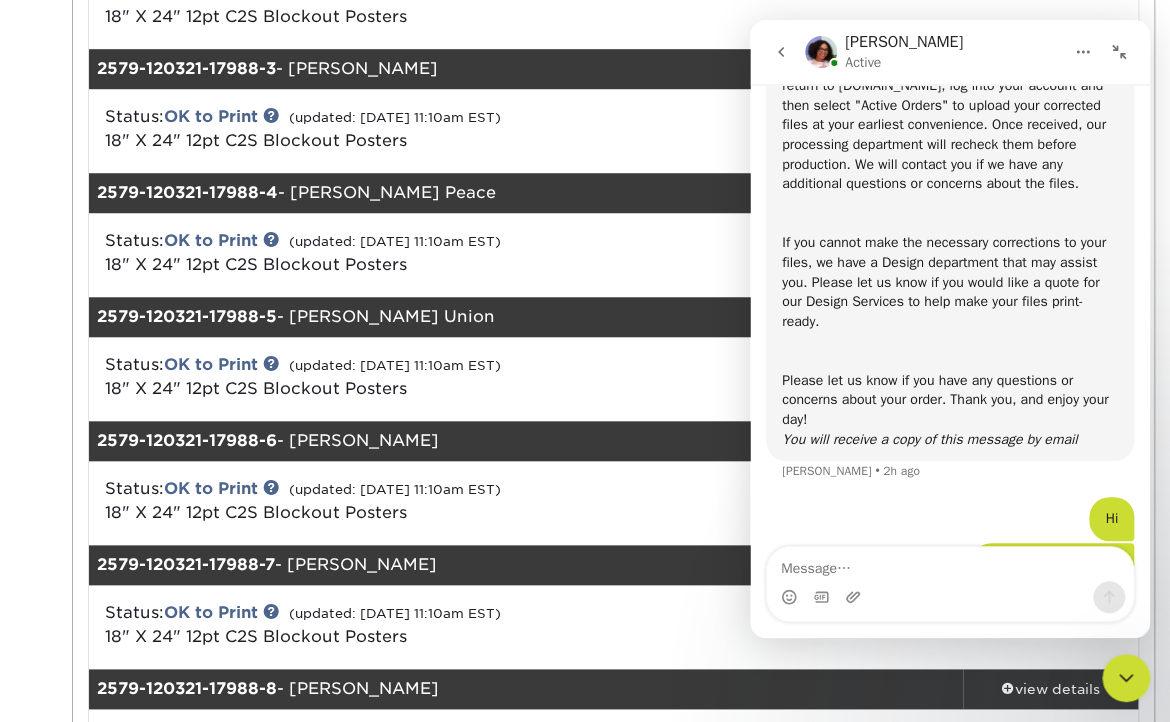 scroll, scrollTop: 445, scrollLeft: 0, axis: vertical 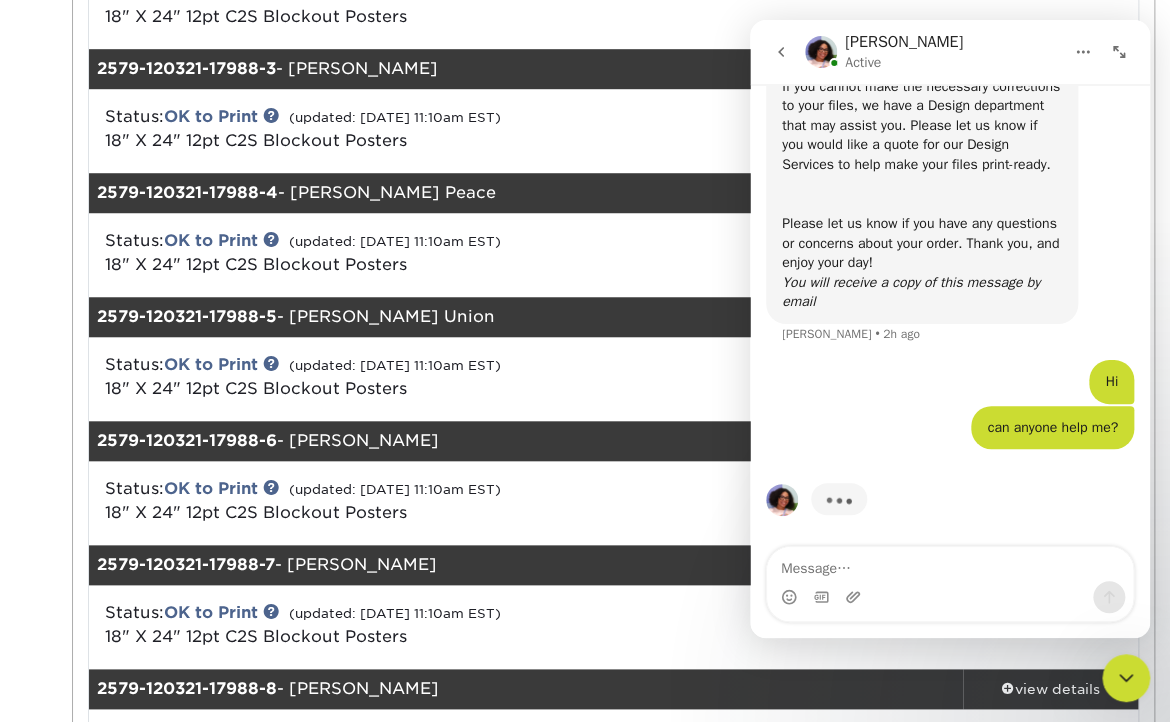 click 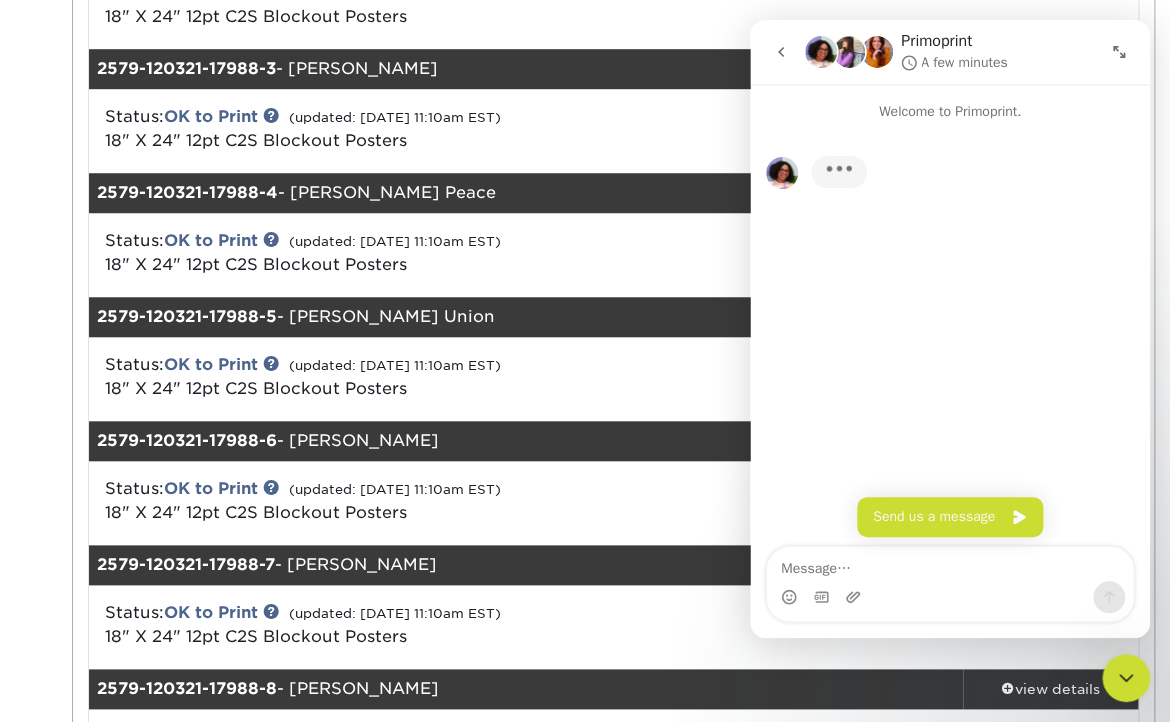scroll, scrollTop: 0, scrollLeft: 0, axis: both 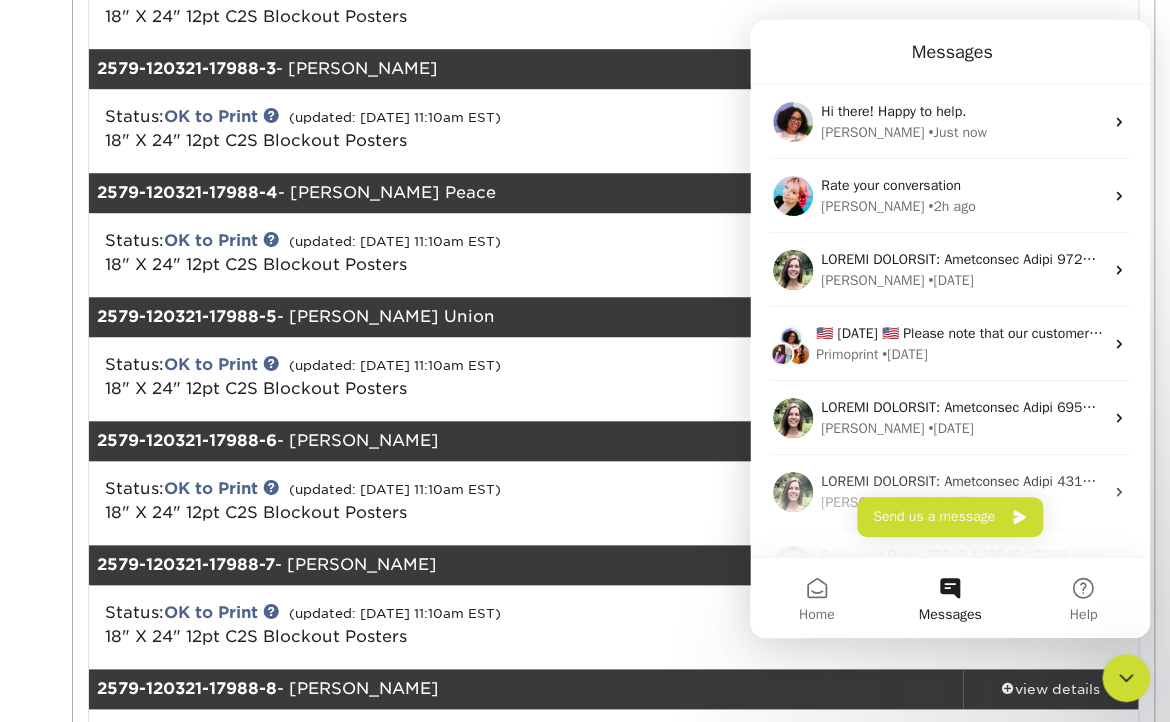 drag, startPoint x: 647, startPoint y: 195, endPoint x: 689, endPoint y: 177, distance: 45.694637 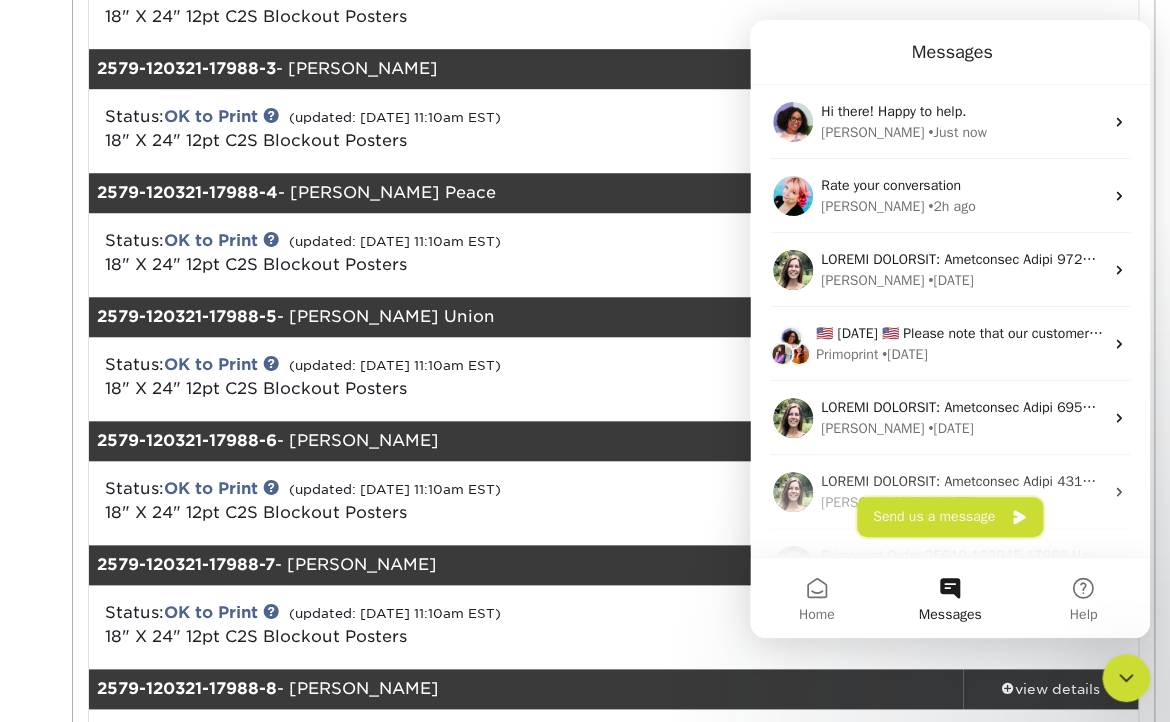 click on "Send us a message" at bounding box center (950, 517) 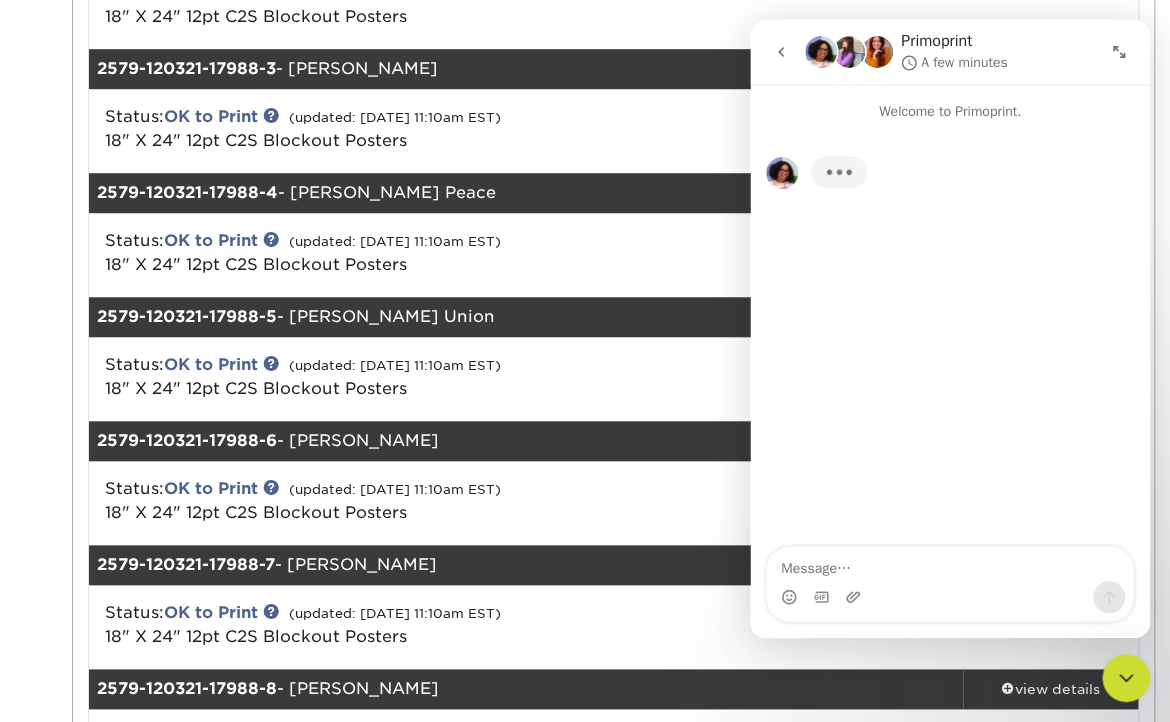 click 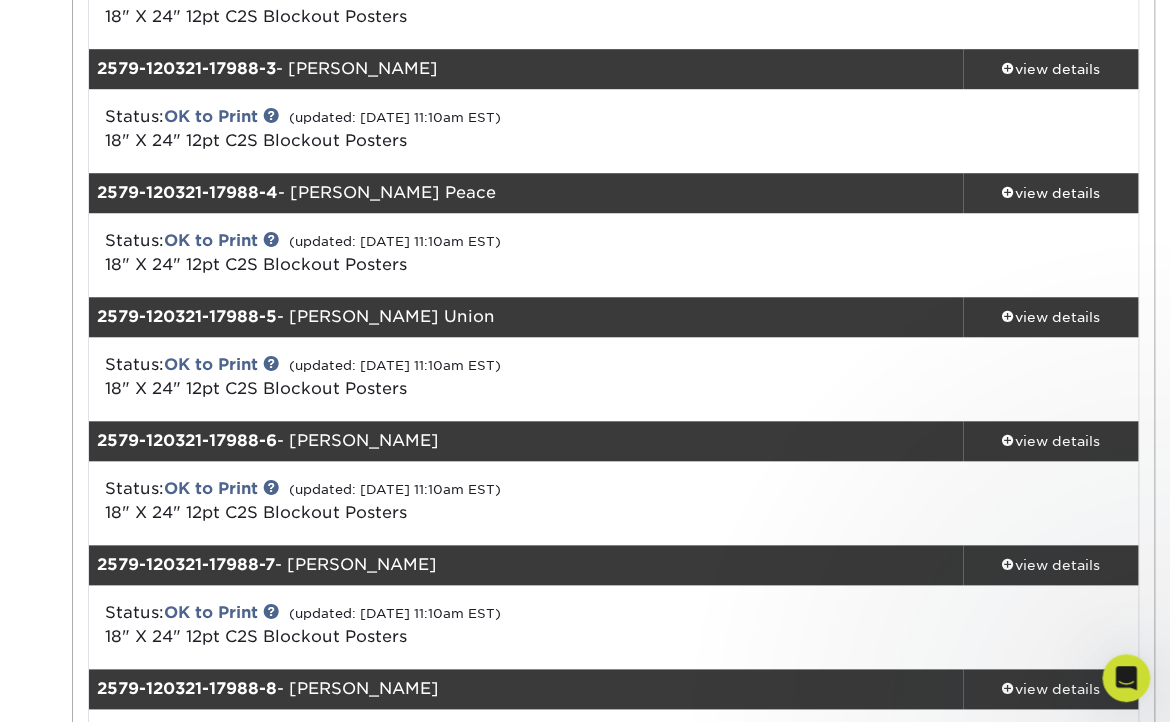 scroll, scrollTop: 0, scrollLeft: 0, axis: both 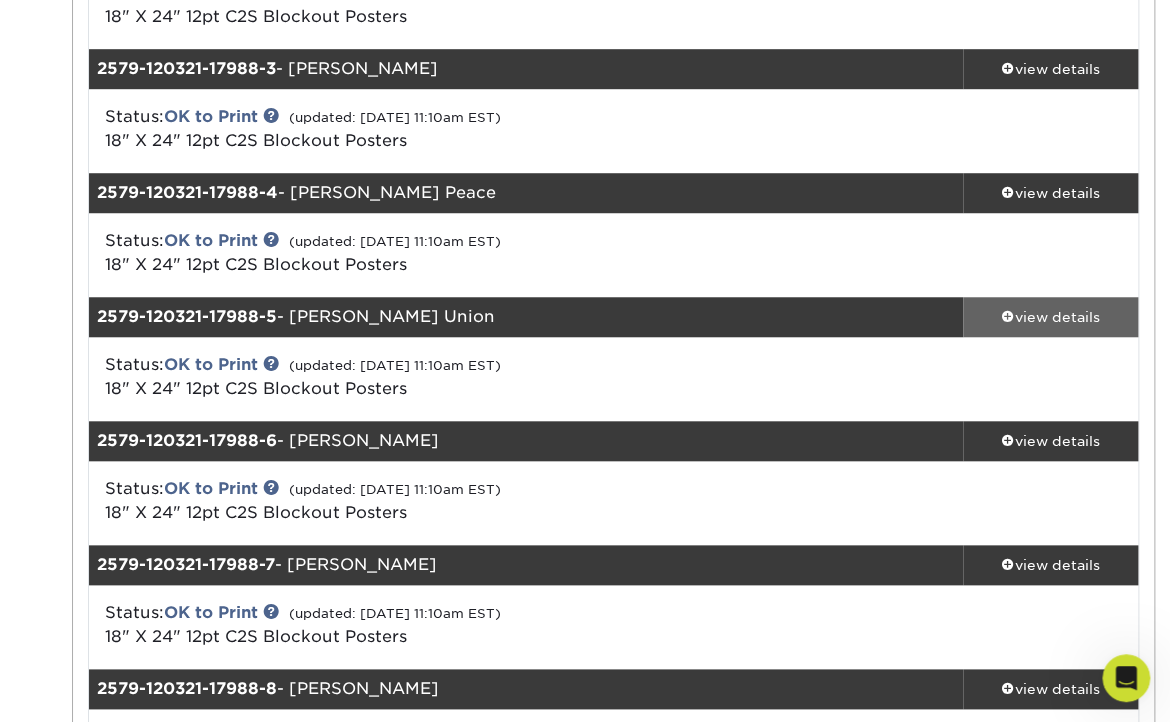 click on "view details" at bounding box center [1050, 317] 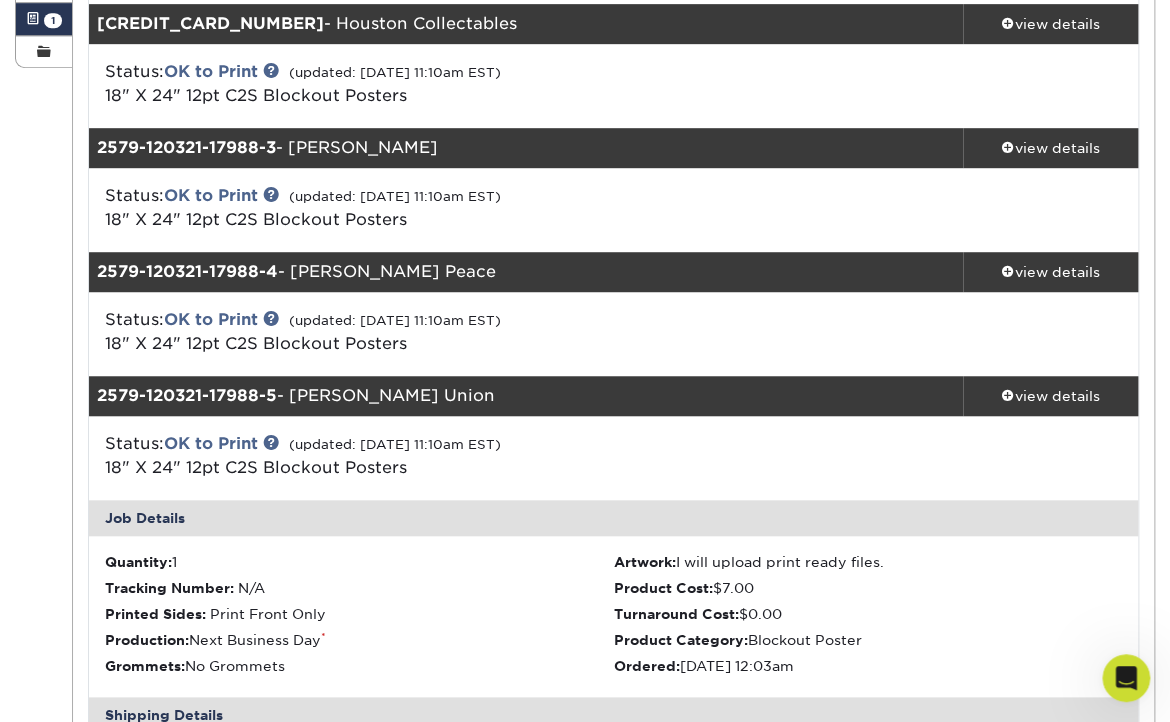 scroll, scrollTop: 100, scrollLeft: 0, axis: vertical 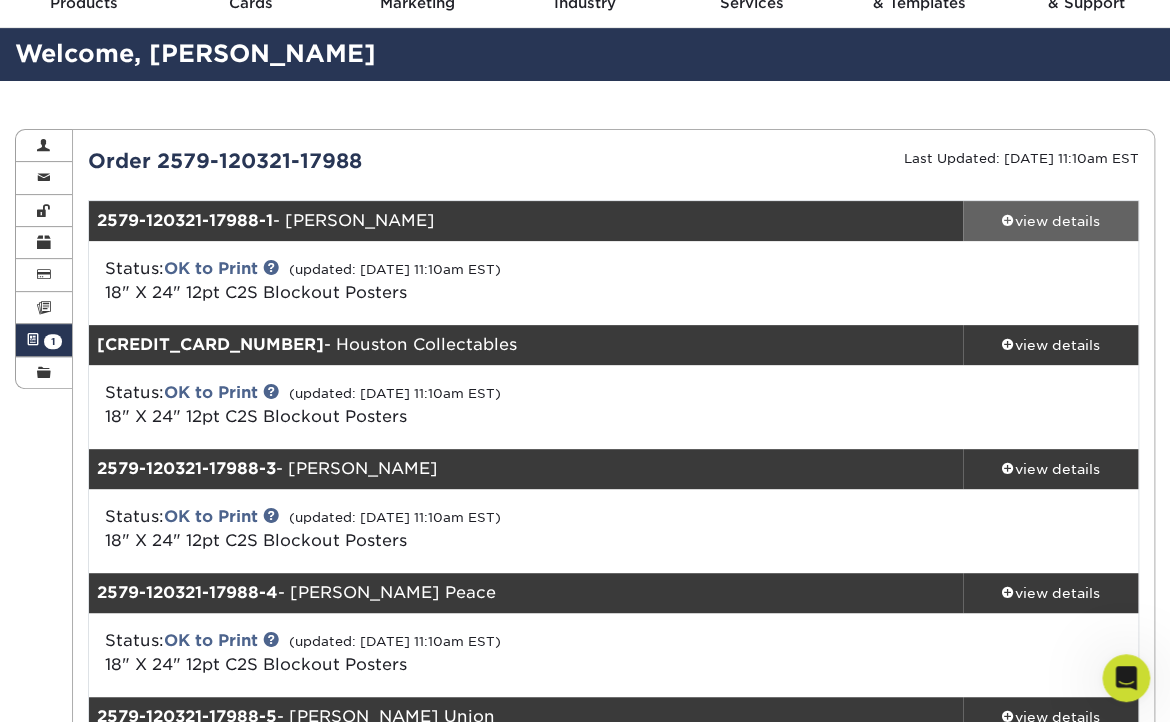 click on "view details" at bounding box center (1050, 221) 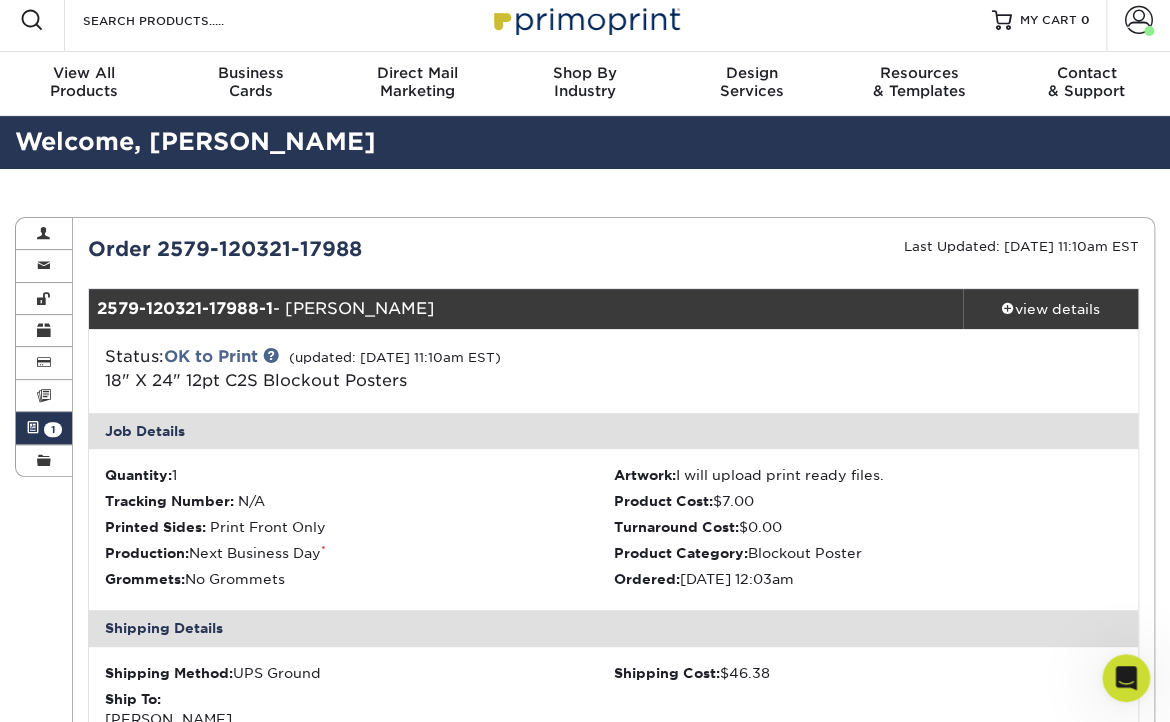scroll, scrollTop: 0, scrollLeft: 0, axis: both 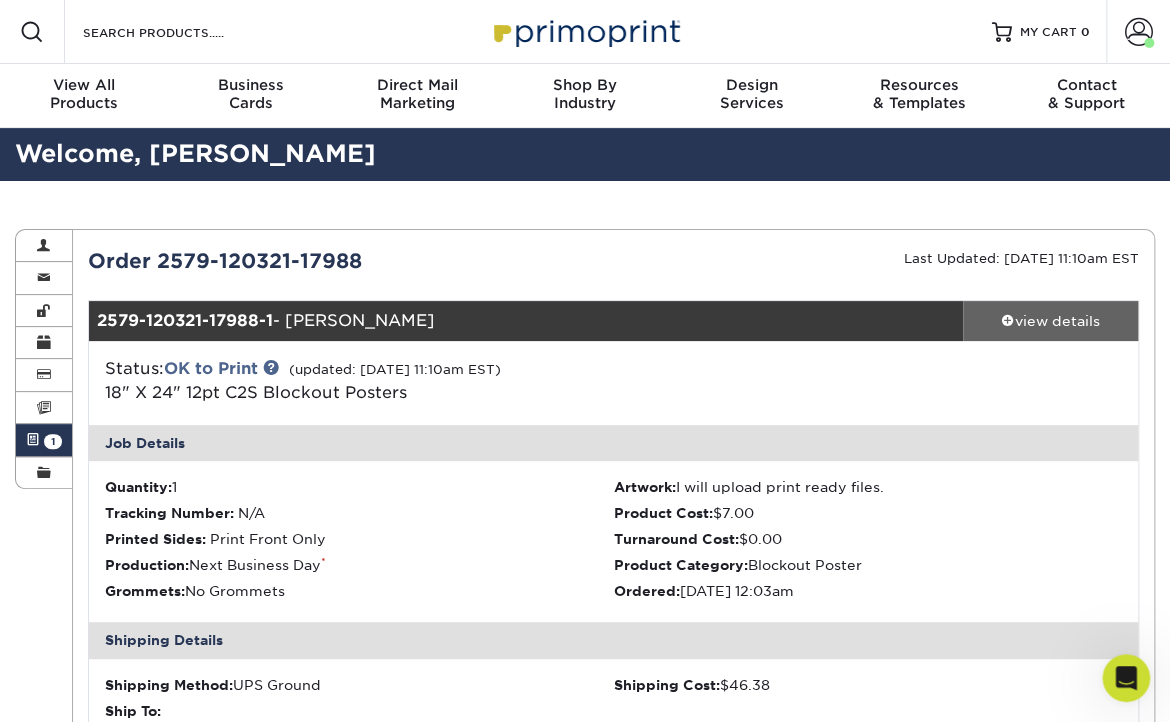 click on "view details" at bounding box center (1050, 321) 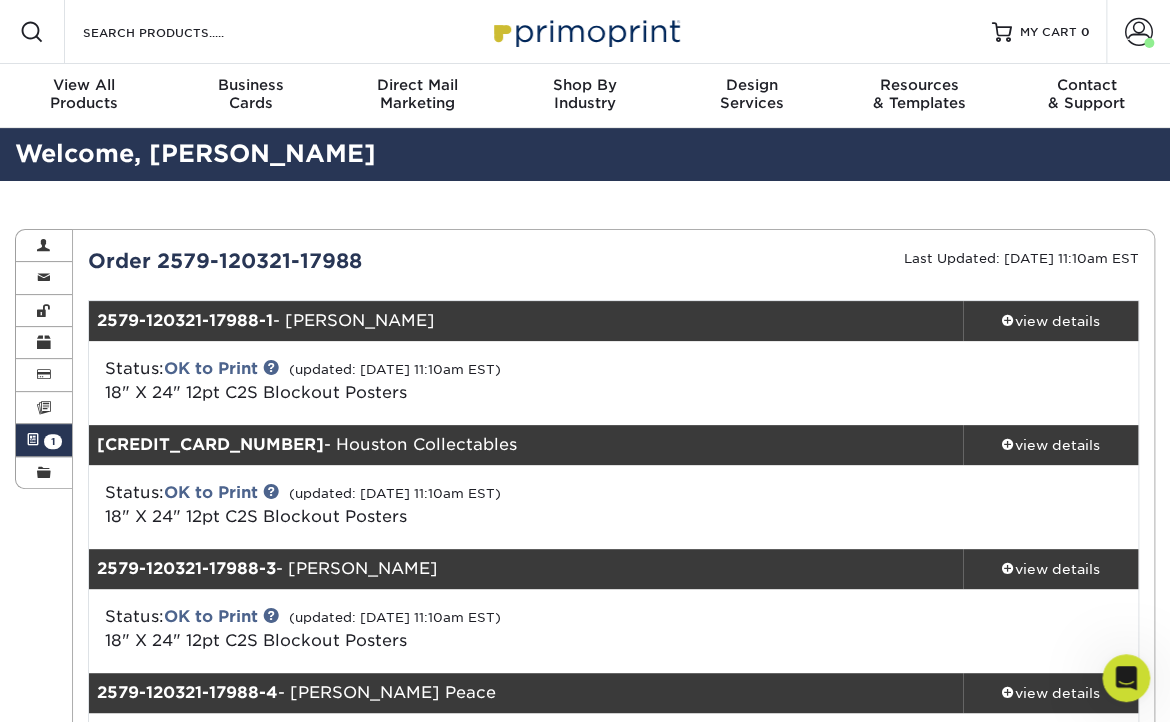 click 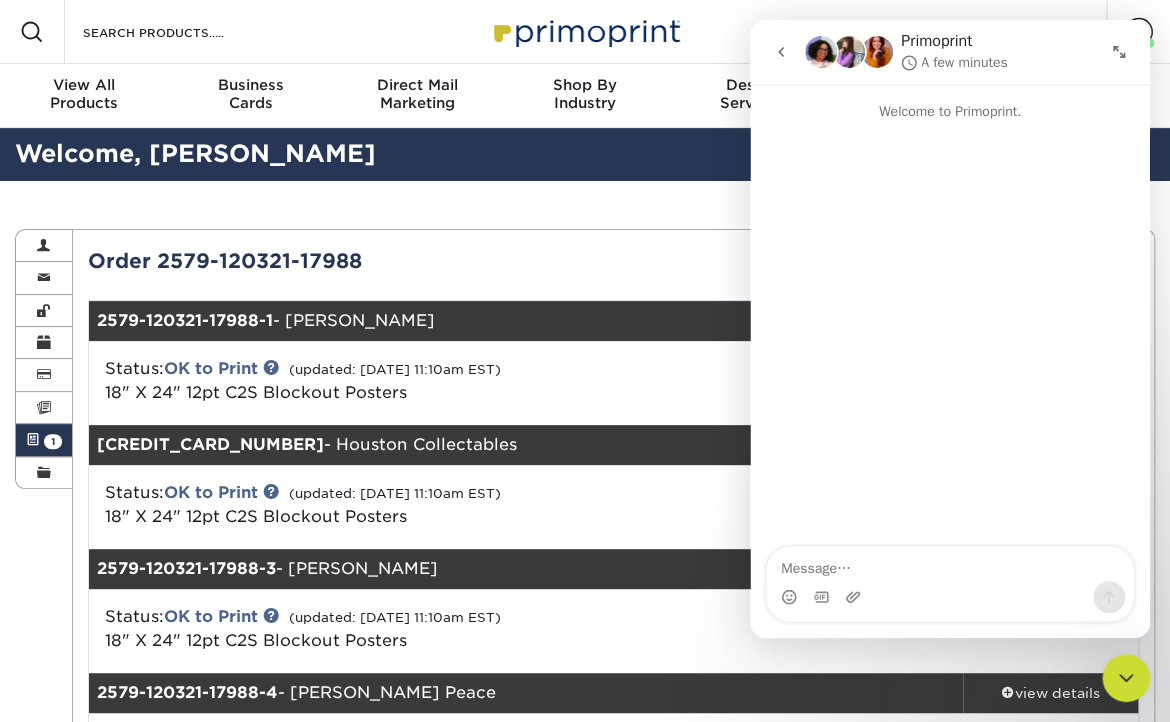 click 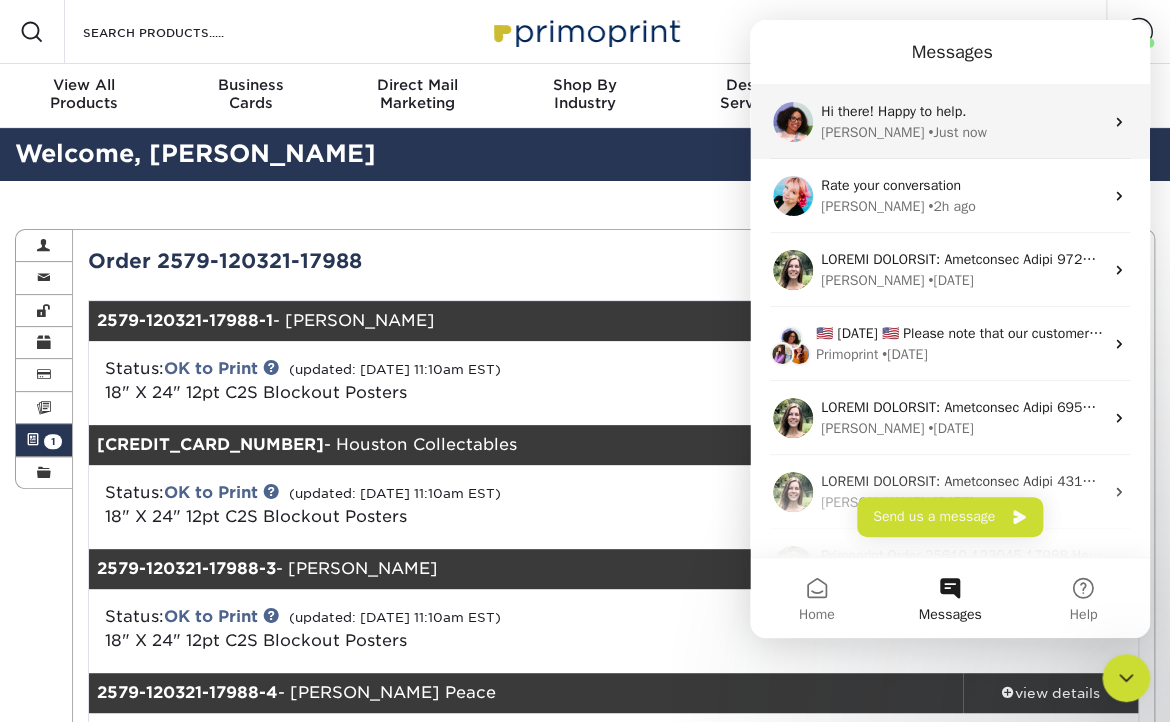 click on "Hi there! Happy to help." at bounding box center (962, 111) 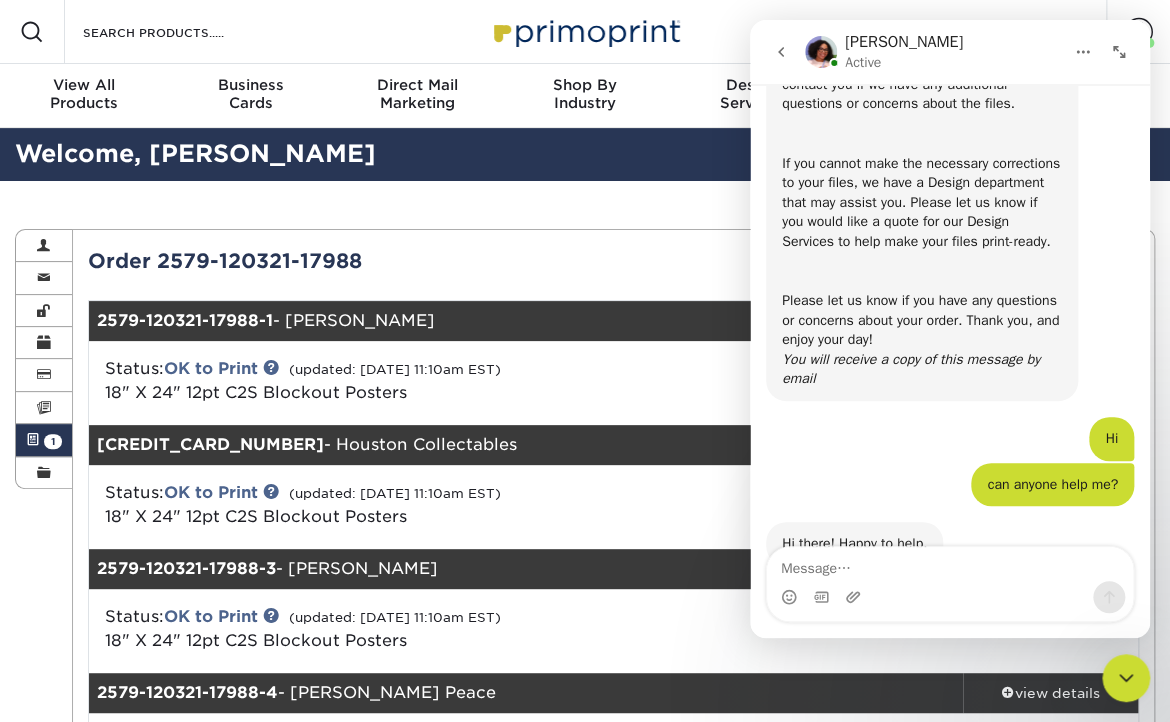 scroll, scrollTop: 428, scrollLeft: 0, axis: vertical 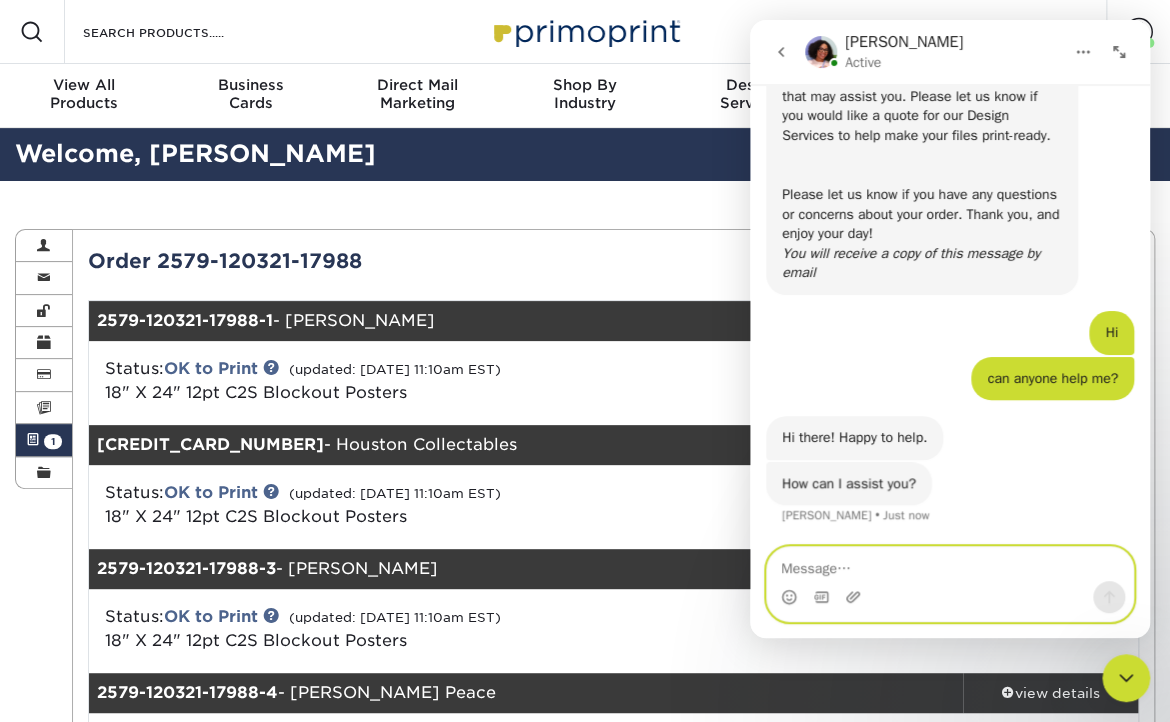 click at bounding box center [950, 564] 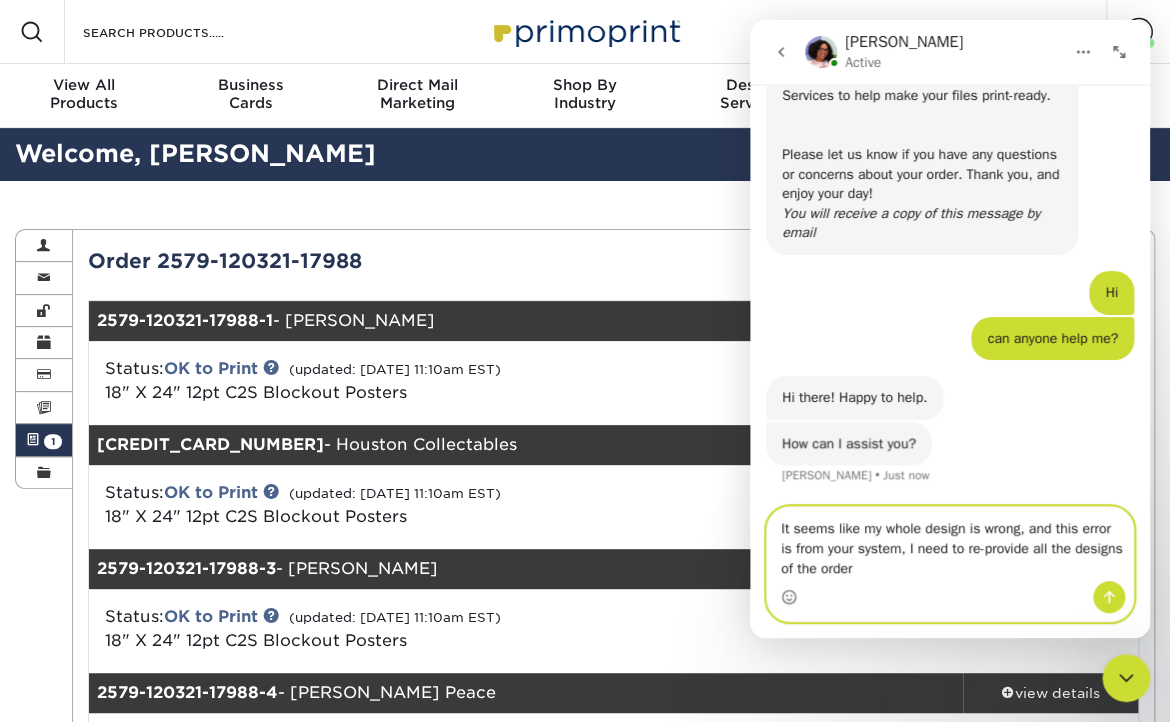 type 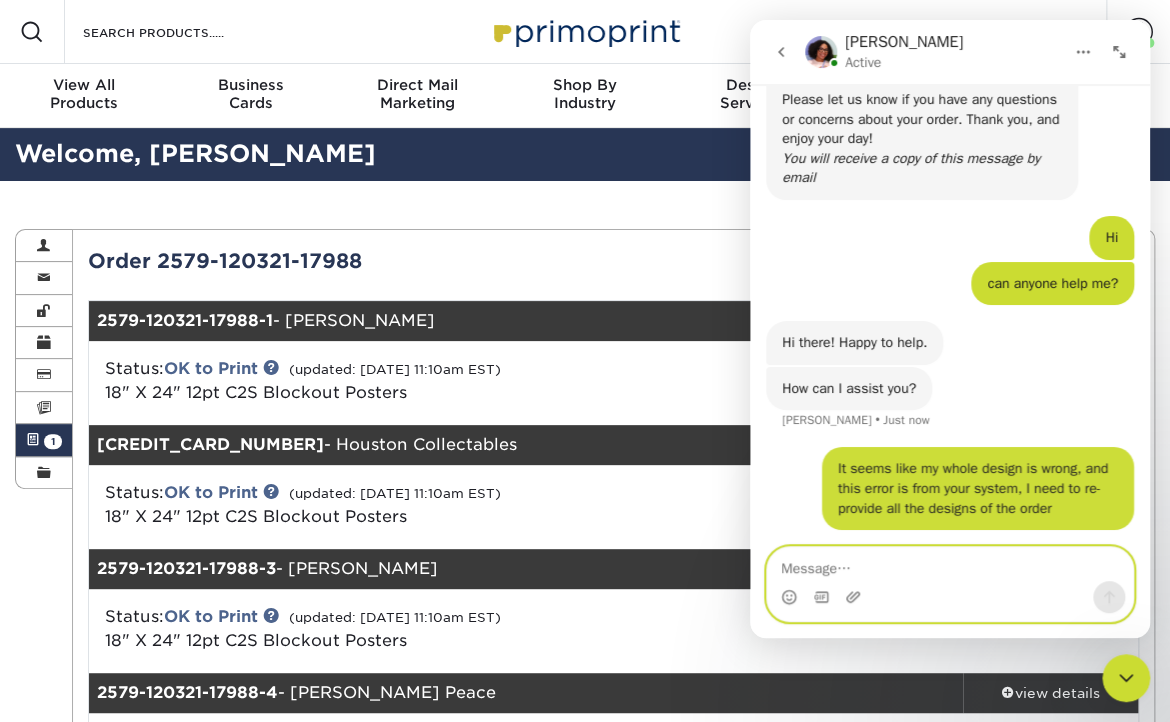 scroll, scrollTop: 572, scrollLeft: 0, axis: vertical 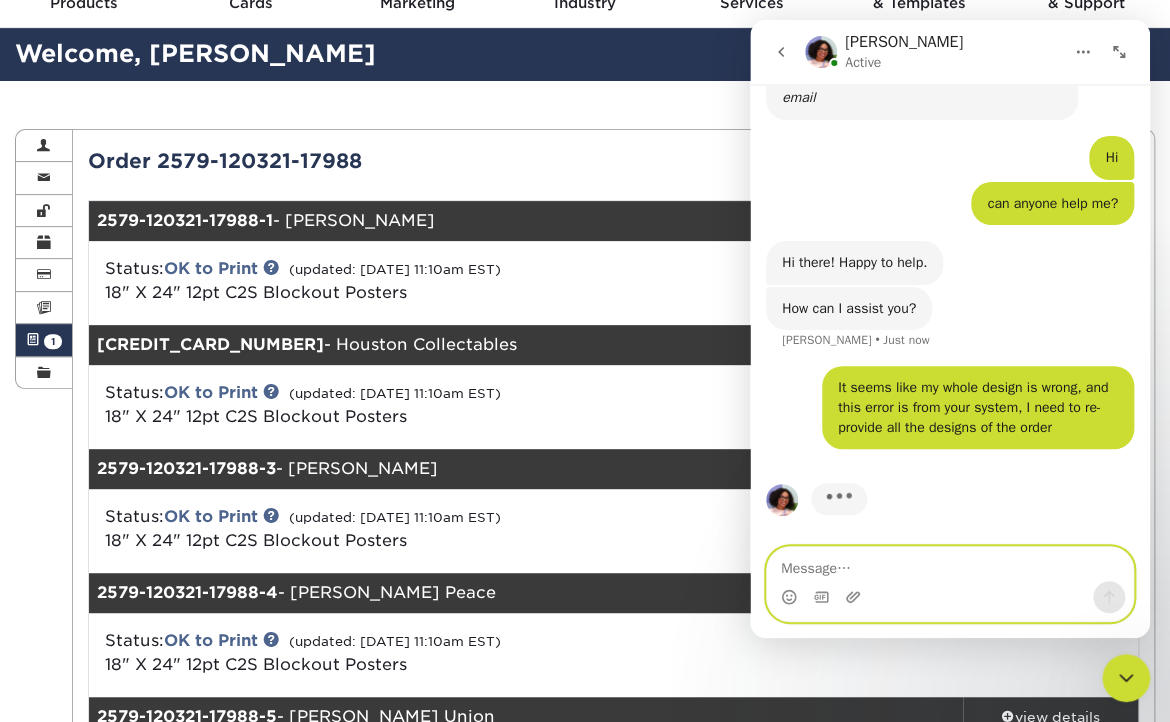 click at bounding box center (950, 564) 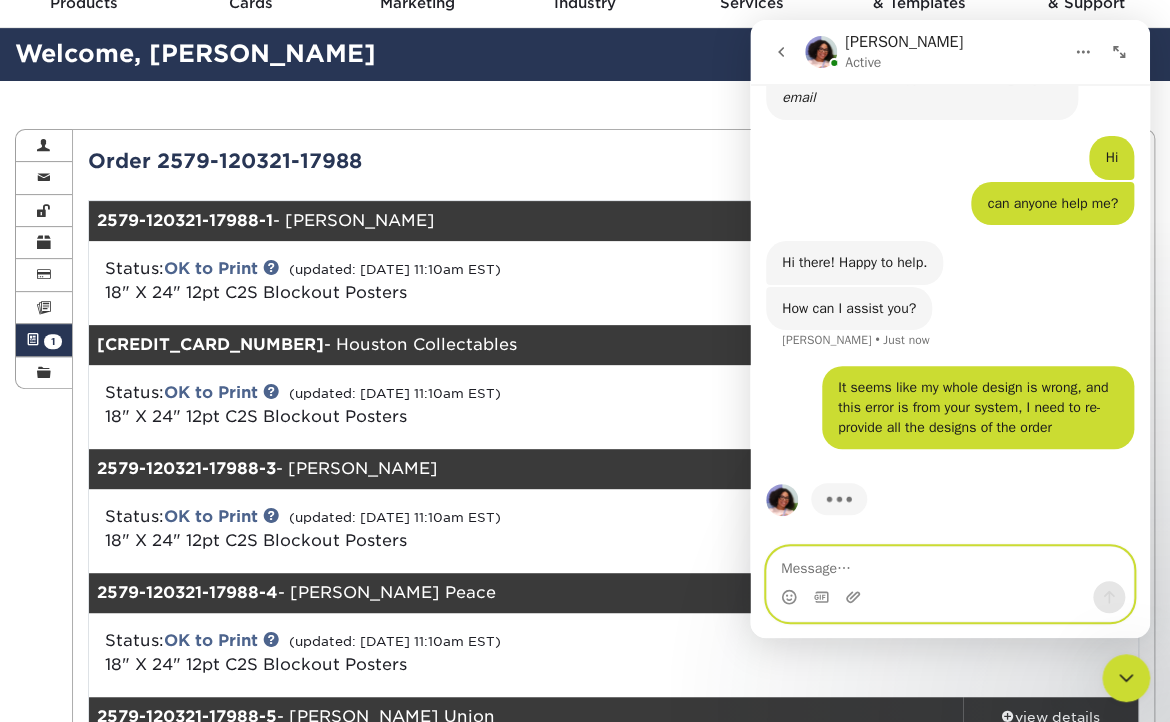scroll, scrollTop: 572, scrollLeft: 0, axis: vertical 